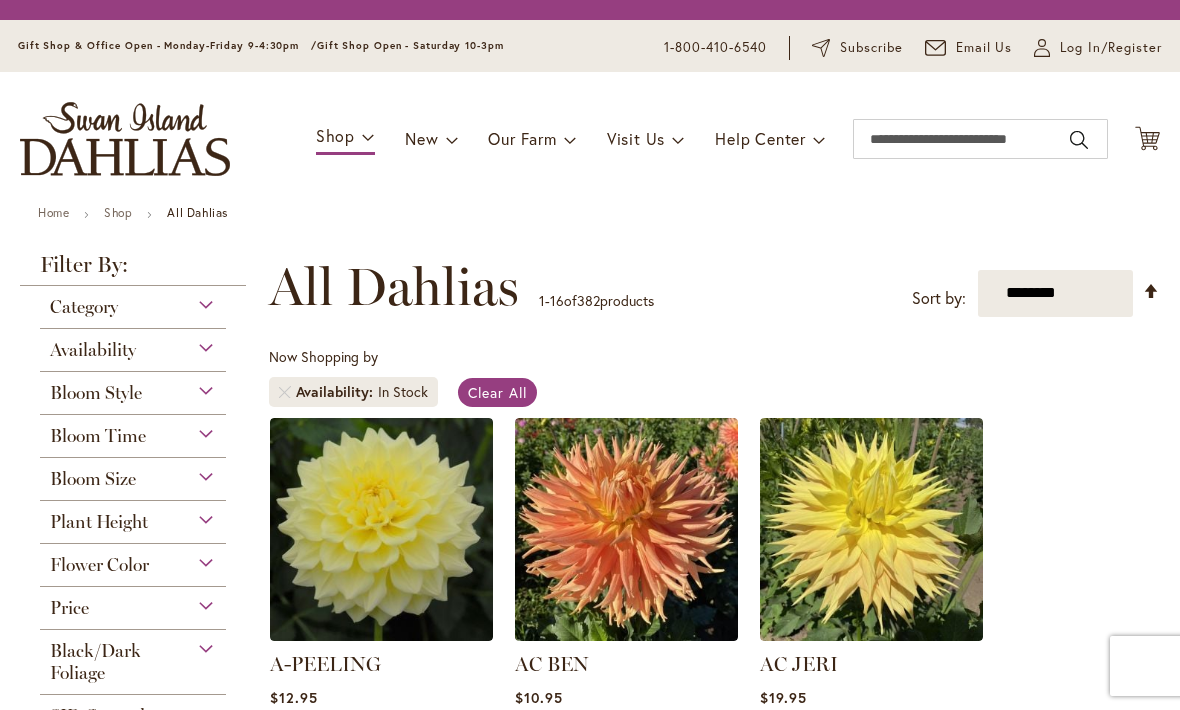 scroll, scrollTop: 0, scrollLeft: 0, axis: both 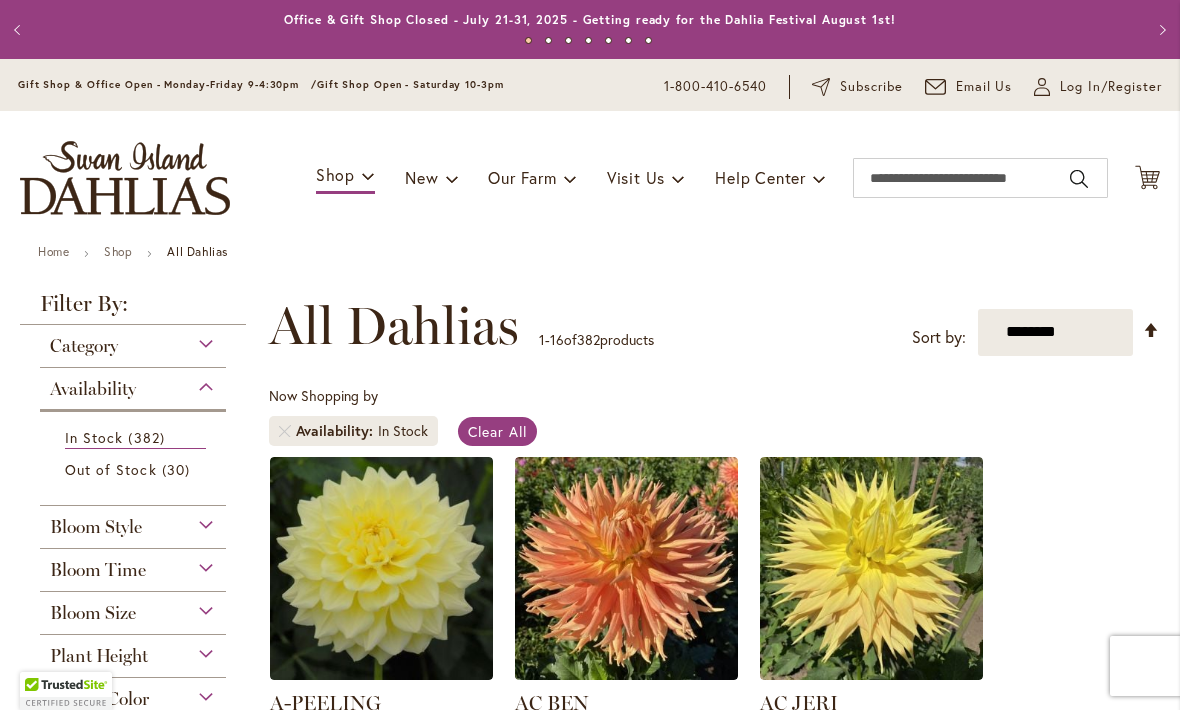 click on "Cart
.cls-1 {
fill: #231f20;
}" 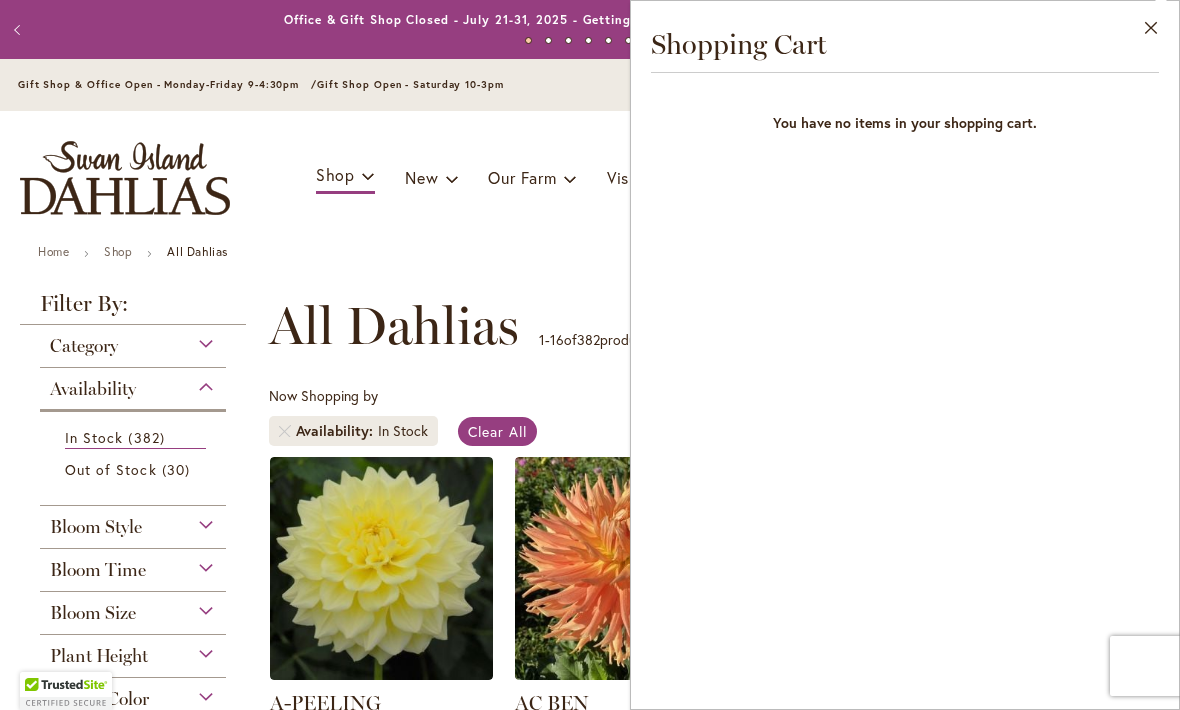click on "Close" at bounding box center [1151, 32] 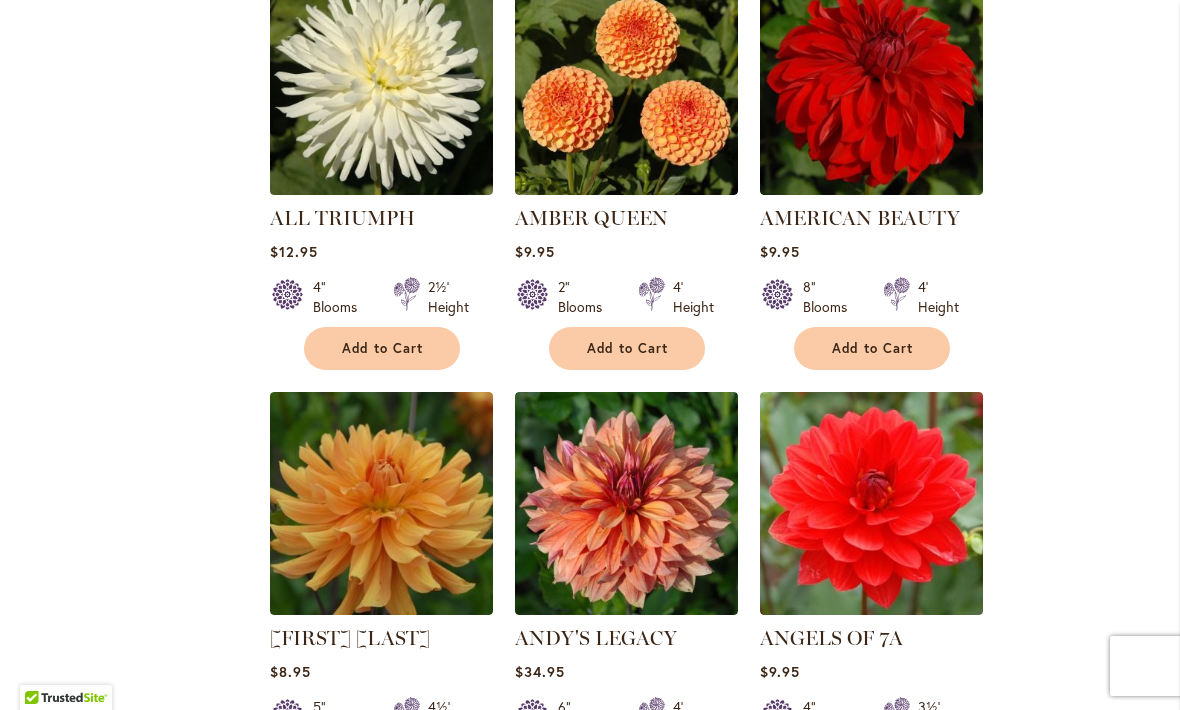 scroll, scrollTop: 1326, scrollLeft: 0, axis: vertical 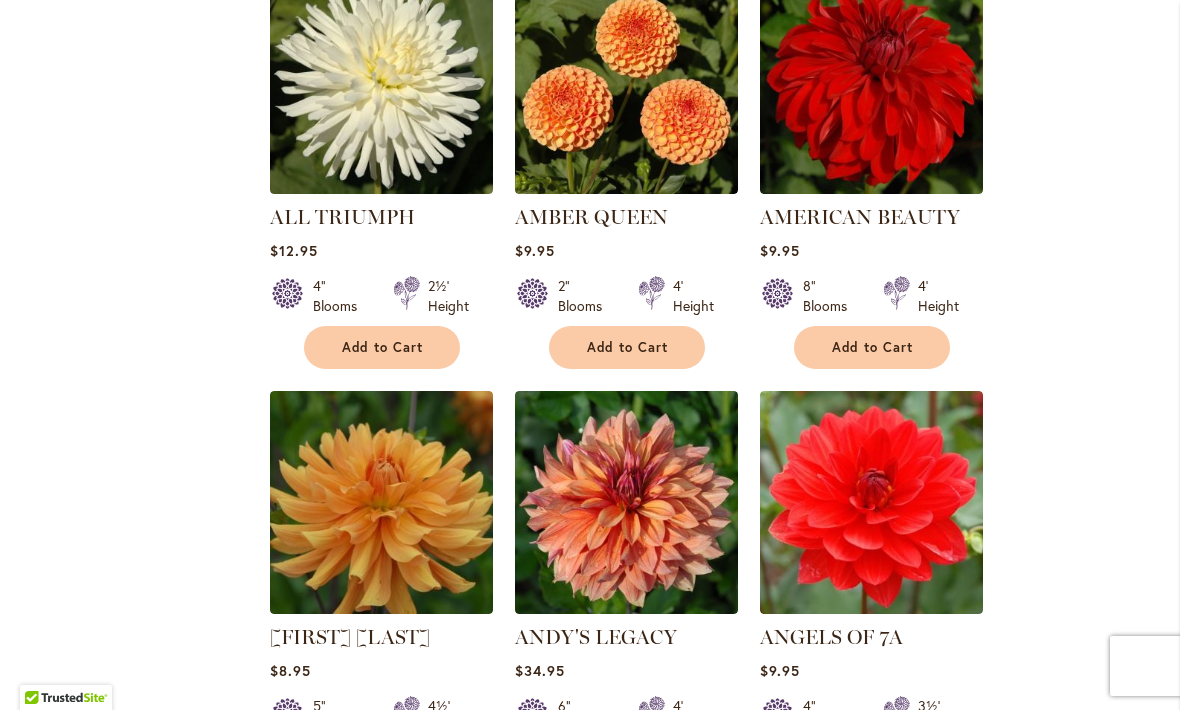 click on "Add to Cart" at bounding box center (627, 347) 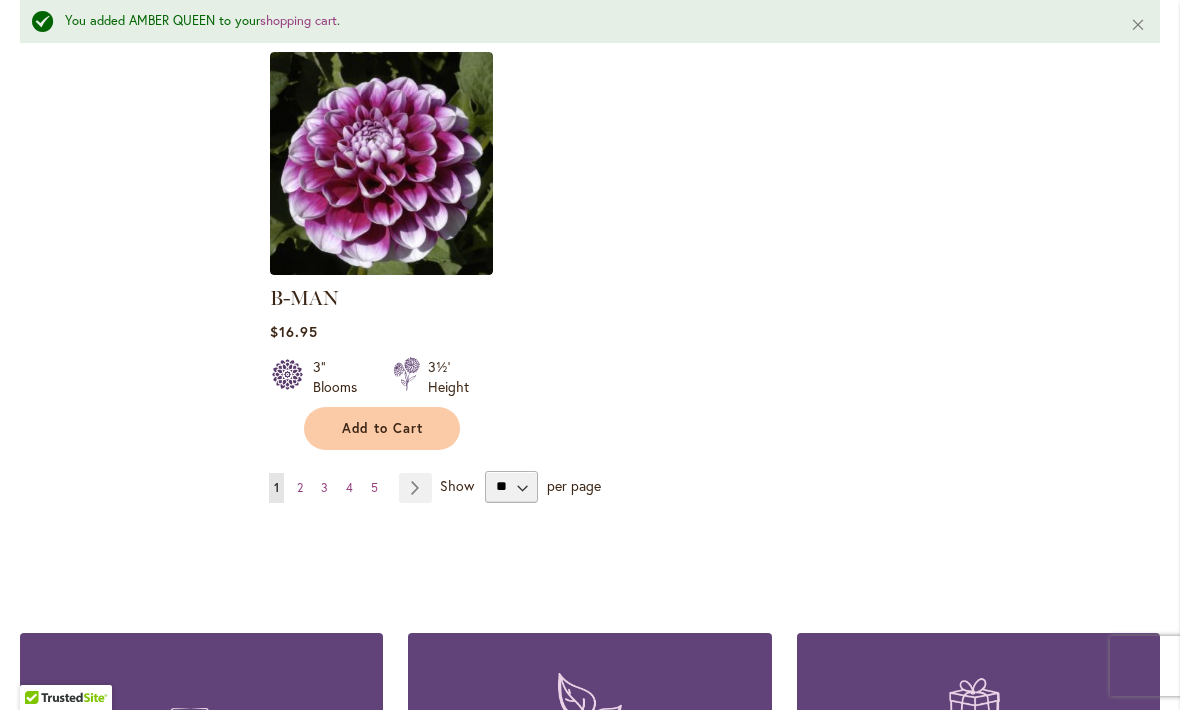 scroll, scrollTop: 2572, scrollLeft: 0, axis: vertical 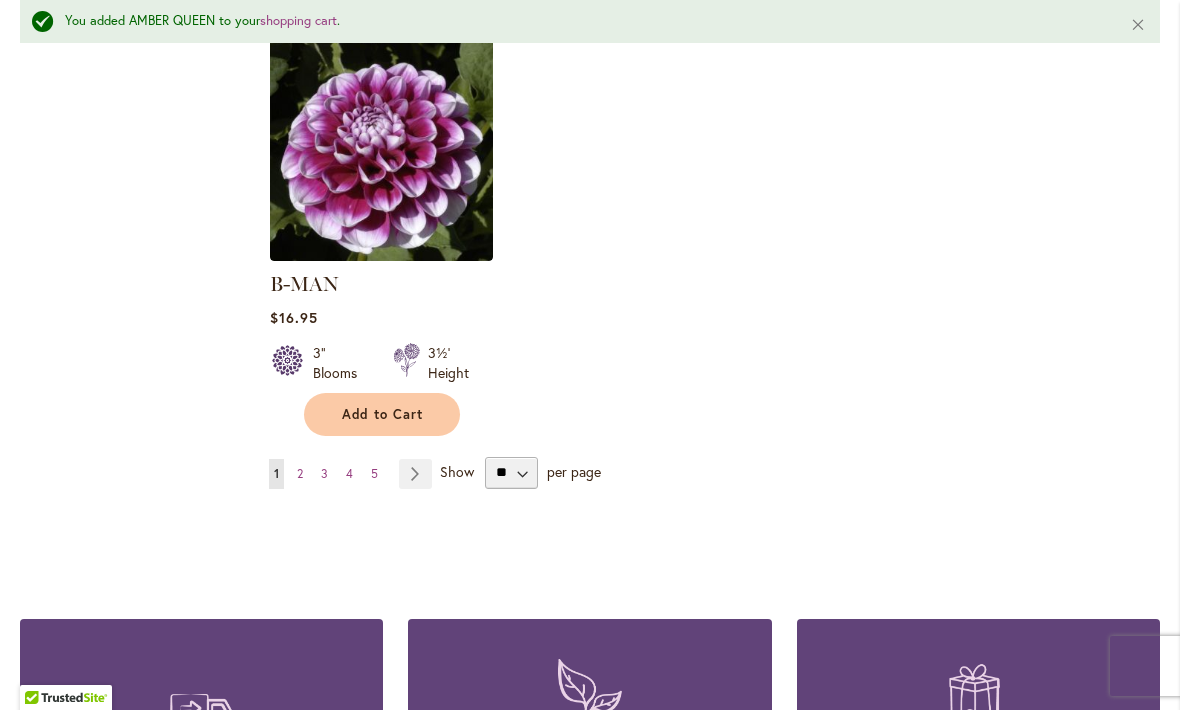 click on "Page
Next" at bounding box center [415, 474] 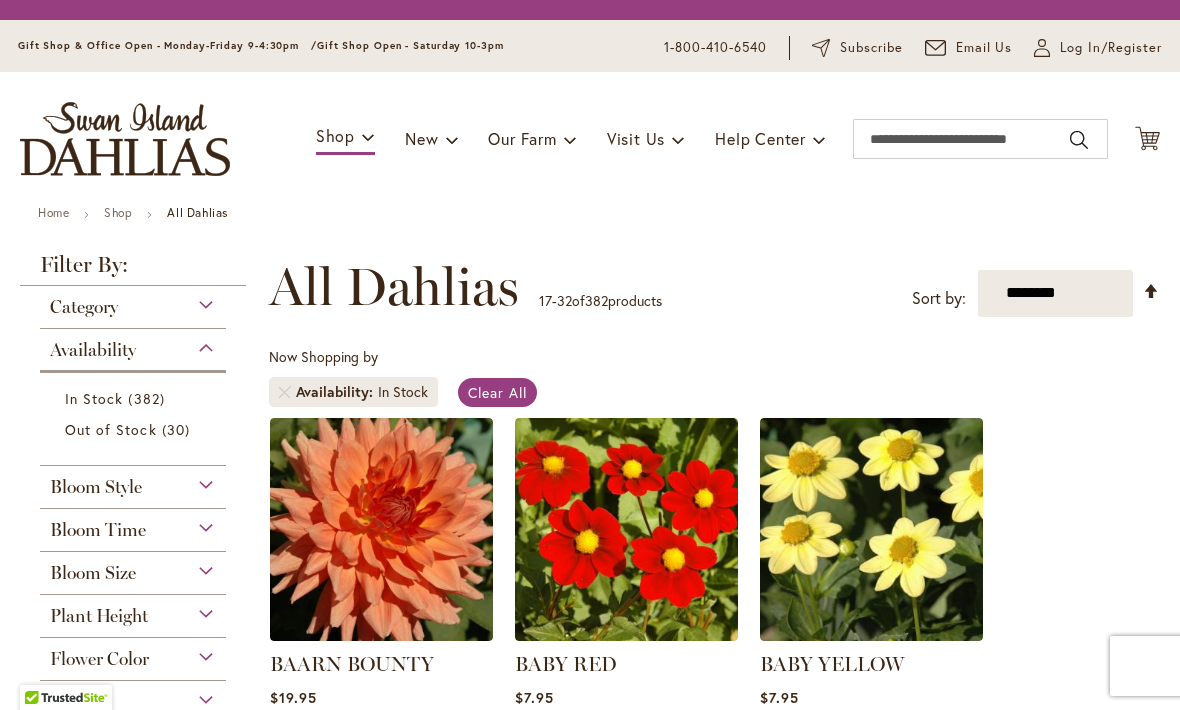 scroll, scrollTop: 0, scrollLeft: 0, axis: both 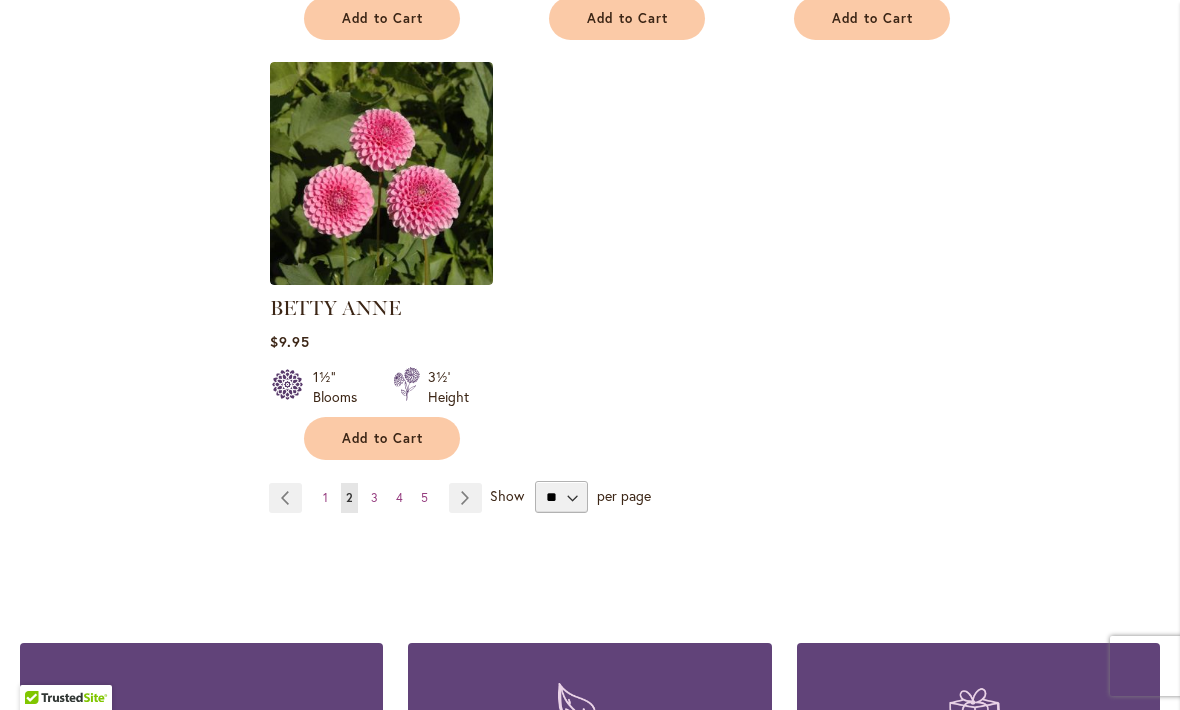 click on "Add to Cart" at bounding box center [383, 438] 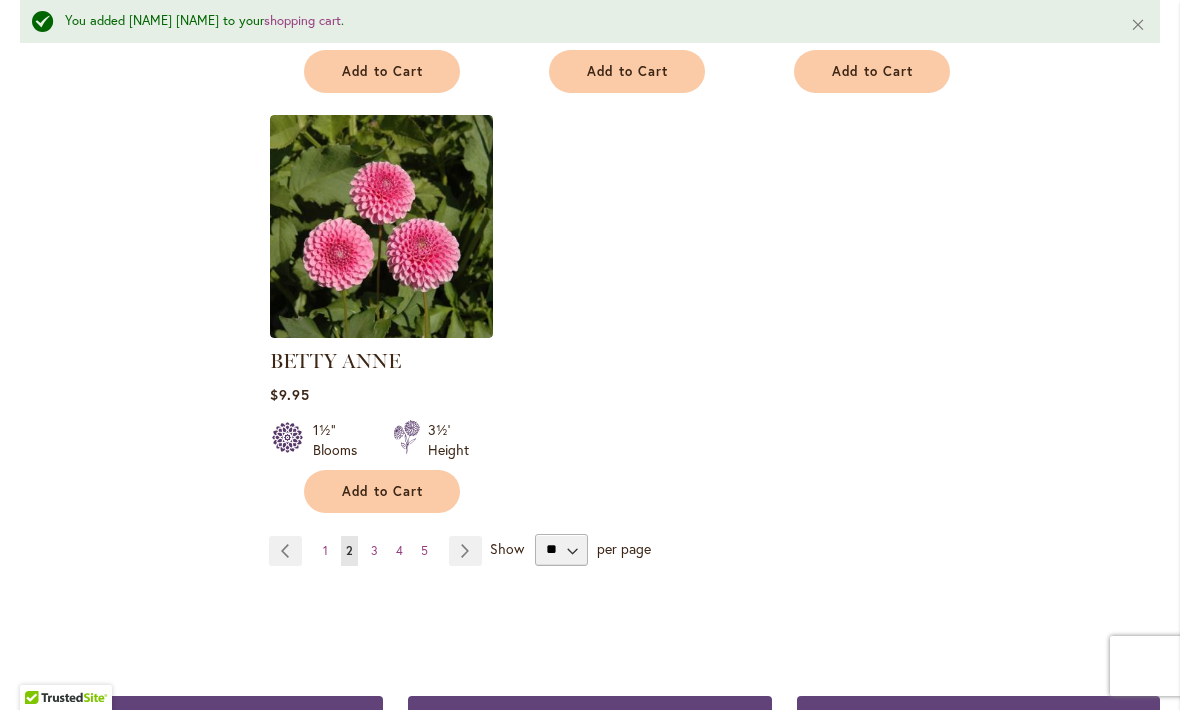 click on "Page
Next" at bounding box center (465, 551) 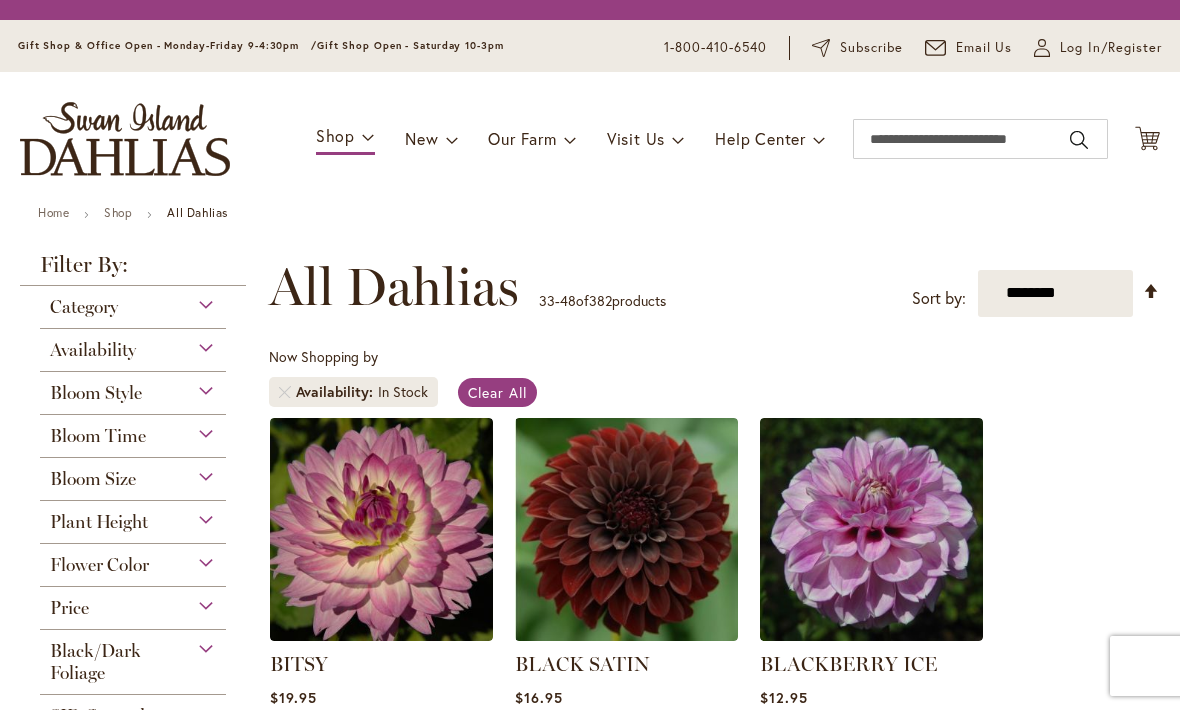 scroll, scrollTop: 0, scrollLeft: 0, axis: both 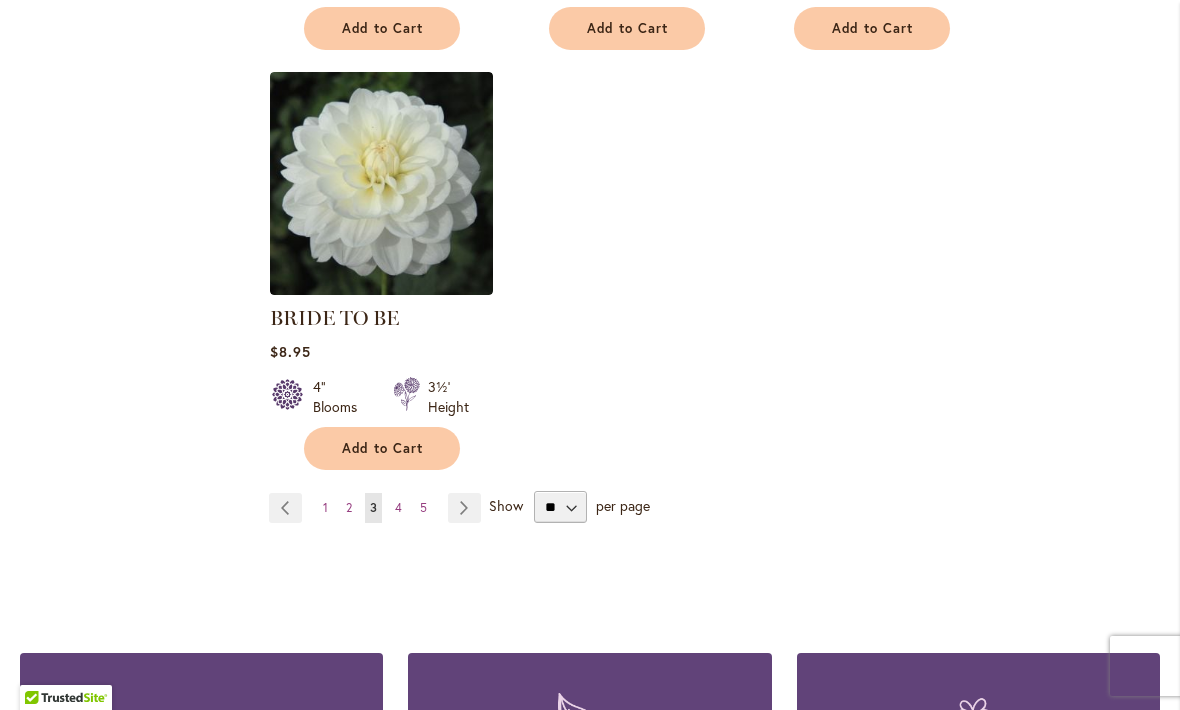 click on "per page" at bounding box center [623, 505] 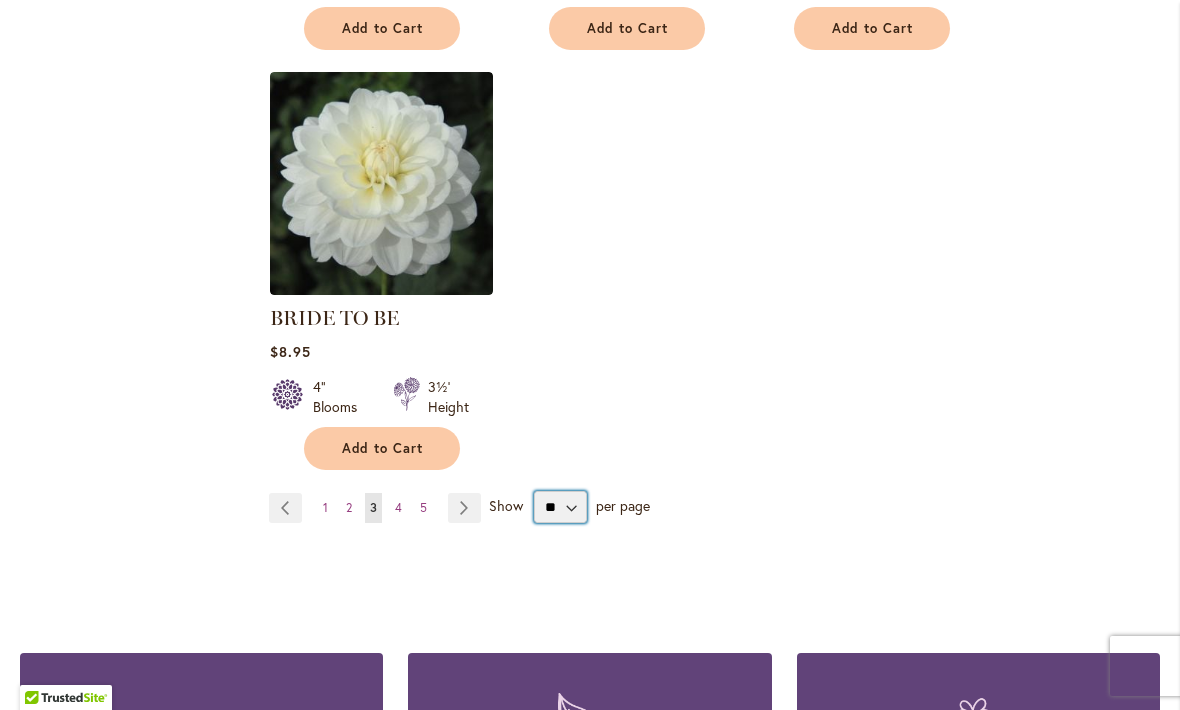 click on "**
**
**
**" at bounding box center [560, 507] 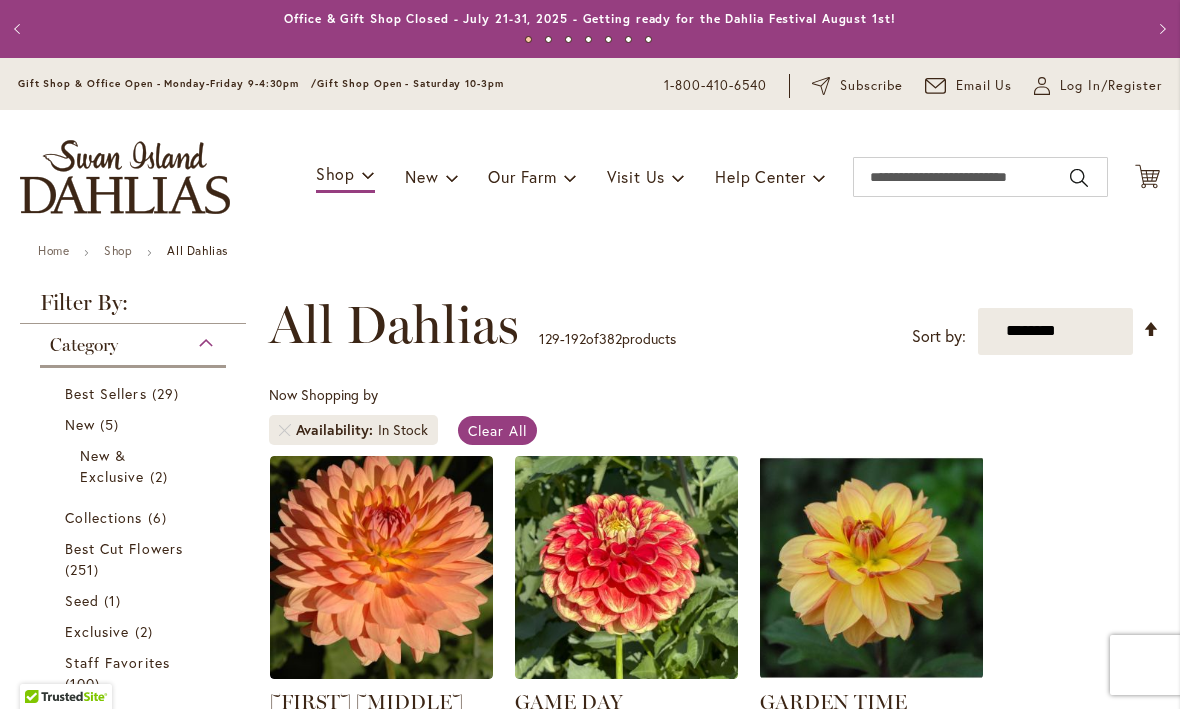scroll, scrollTop: 1, scrollLeft: 0, axis: vertical 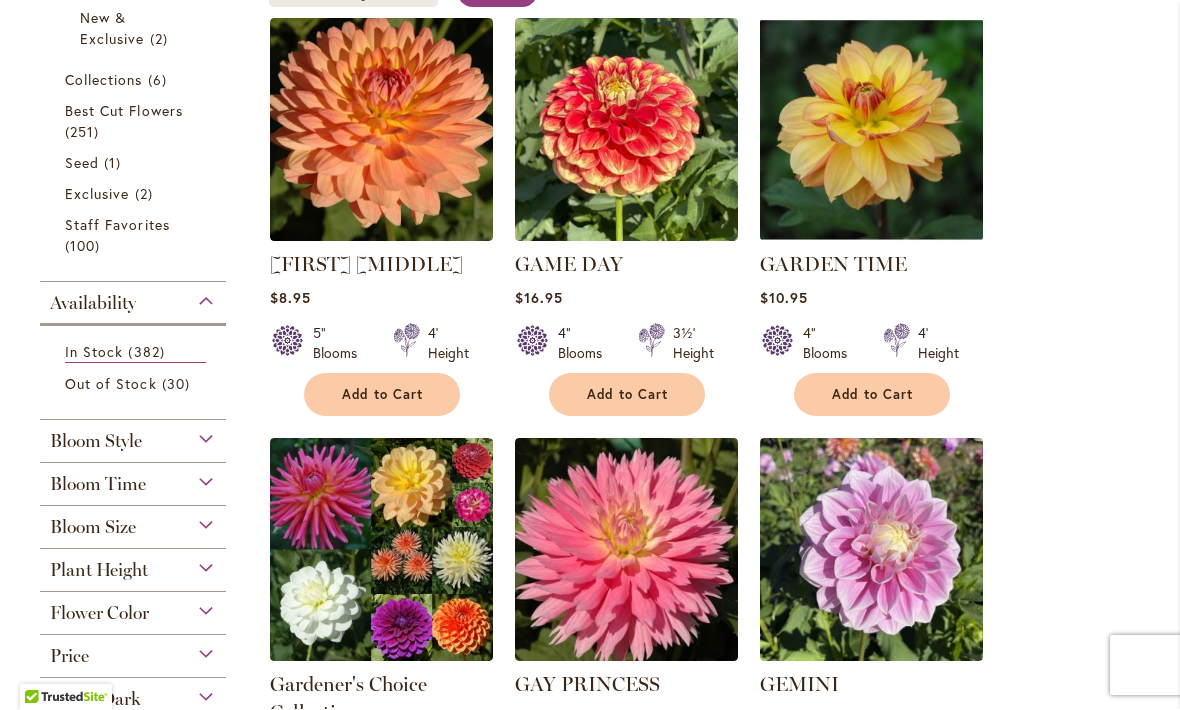 click on "Add to Cart" at bounding box center [873, 395] 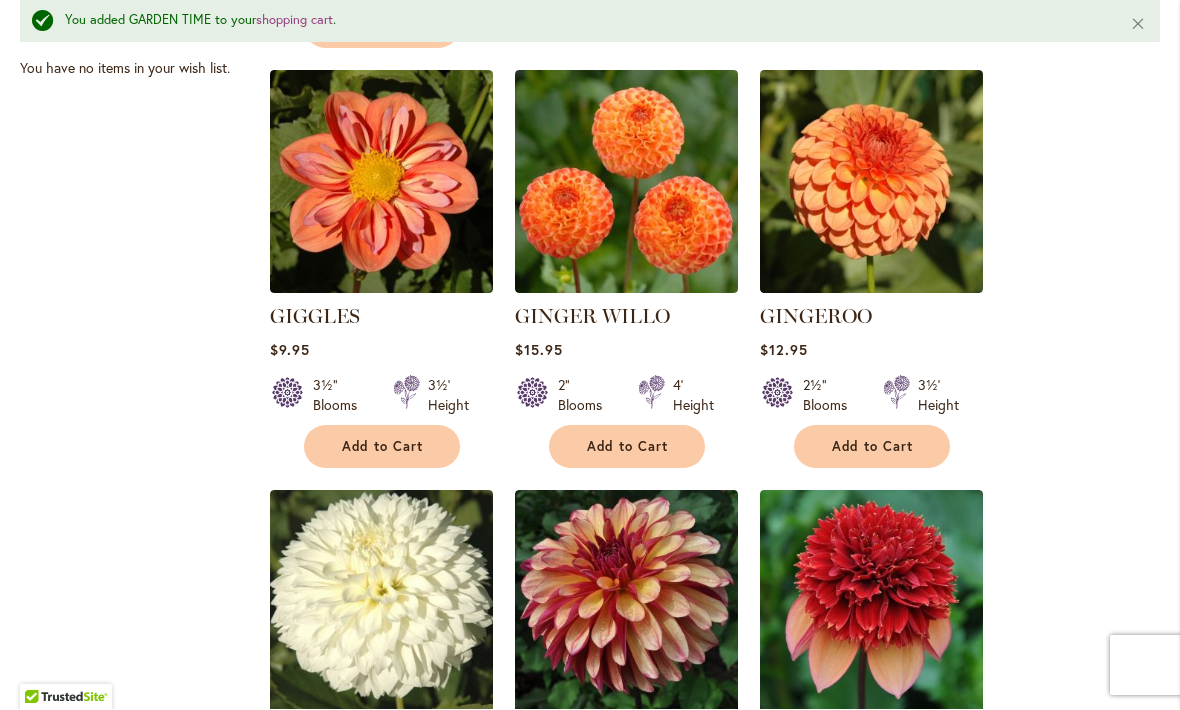 scroll, scrollTop: 1310, scrollLeft: 0, axis: vertical 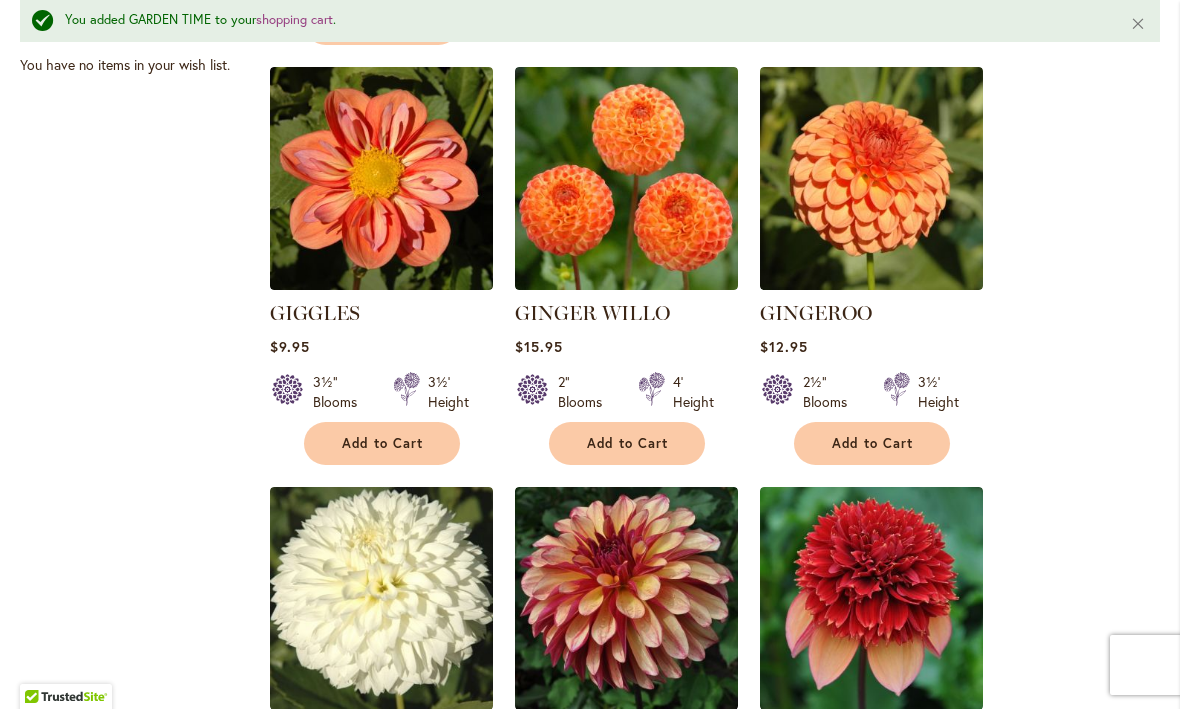 click on "Add to Cart" at bounding box center (383, 444) 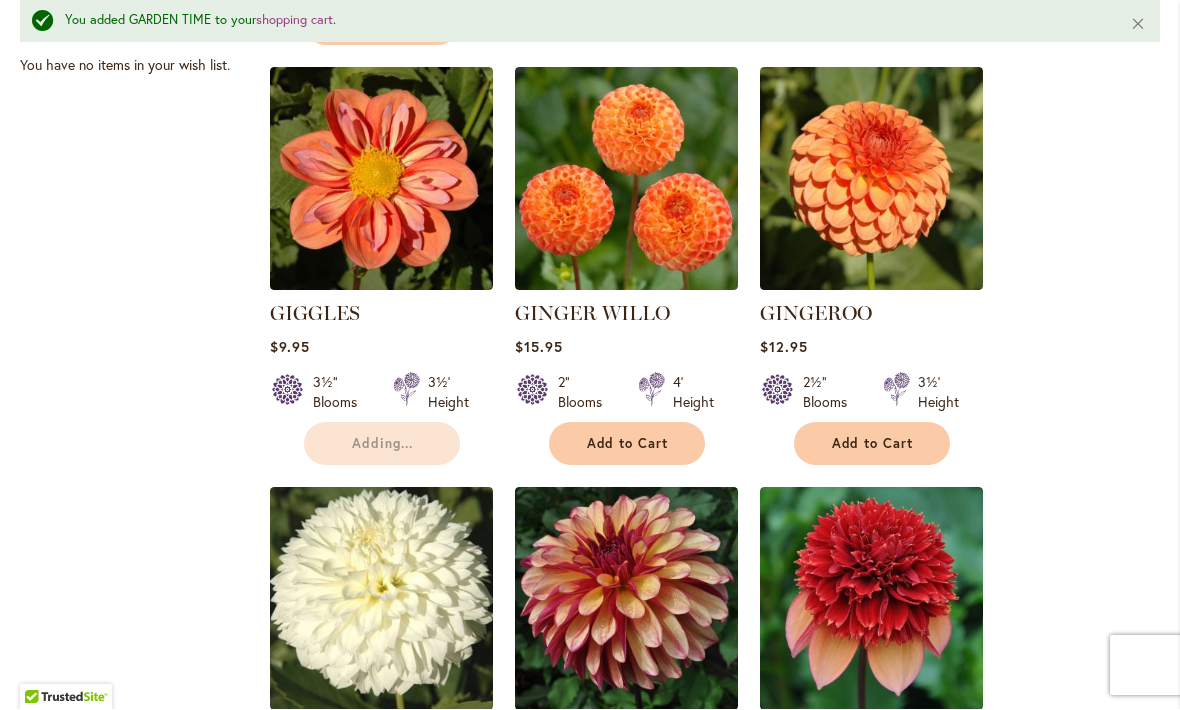 click on "Add to Cart" at bounding box center (628, 444) 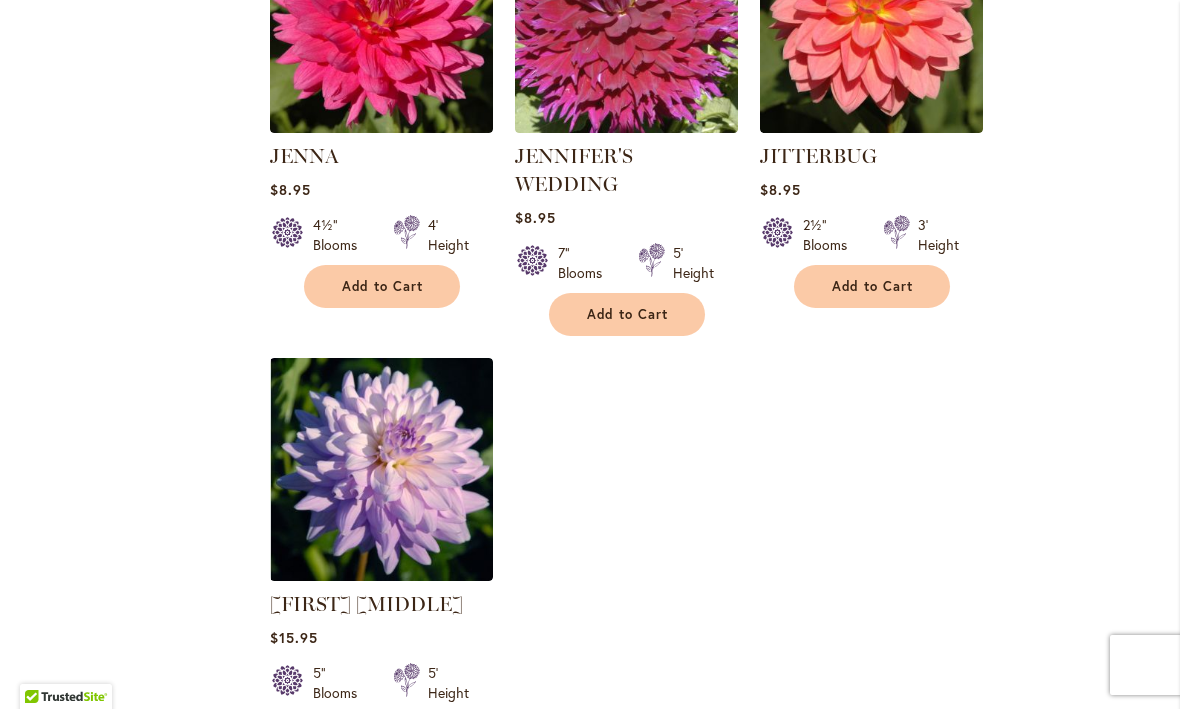 scroll, scrollTop: 9099, scrollLeft: 0, axis: vertical 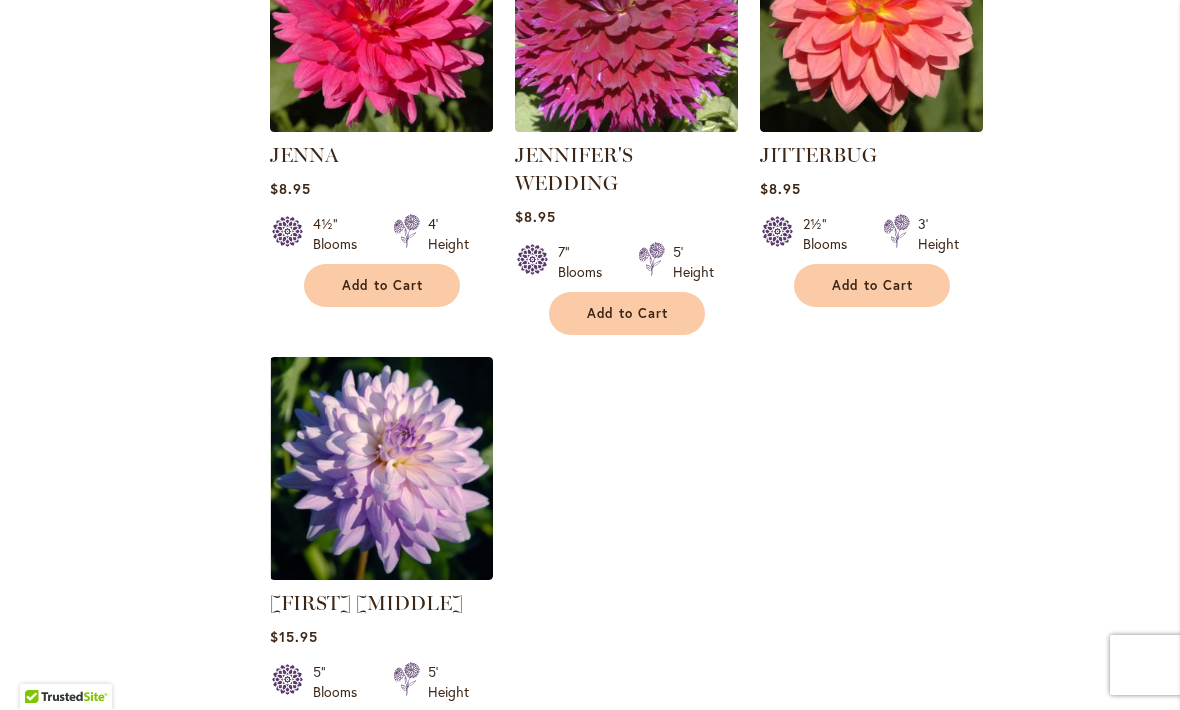 click on "Add to Cart" at bounding box center (873, 286) 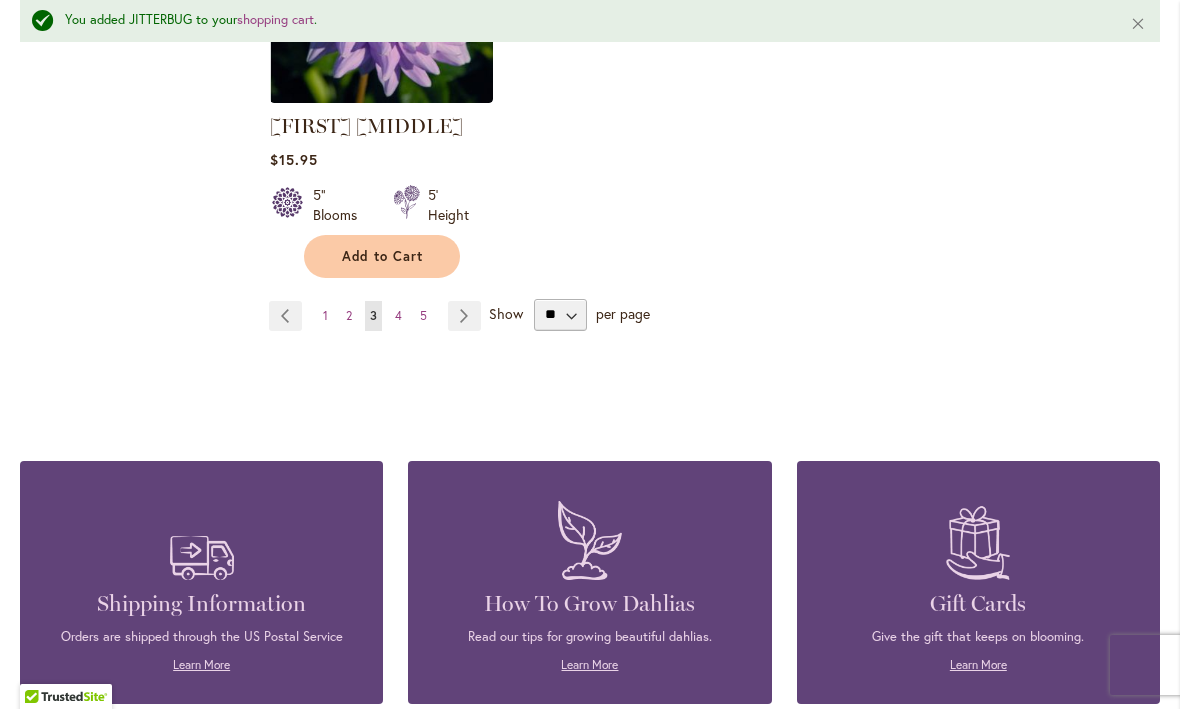 scroll, scrollTop: 9687, scrollLeft: 0, axis: vertical 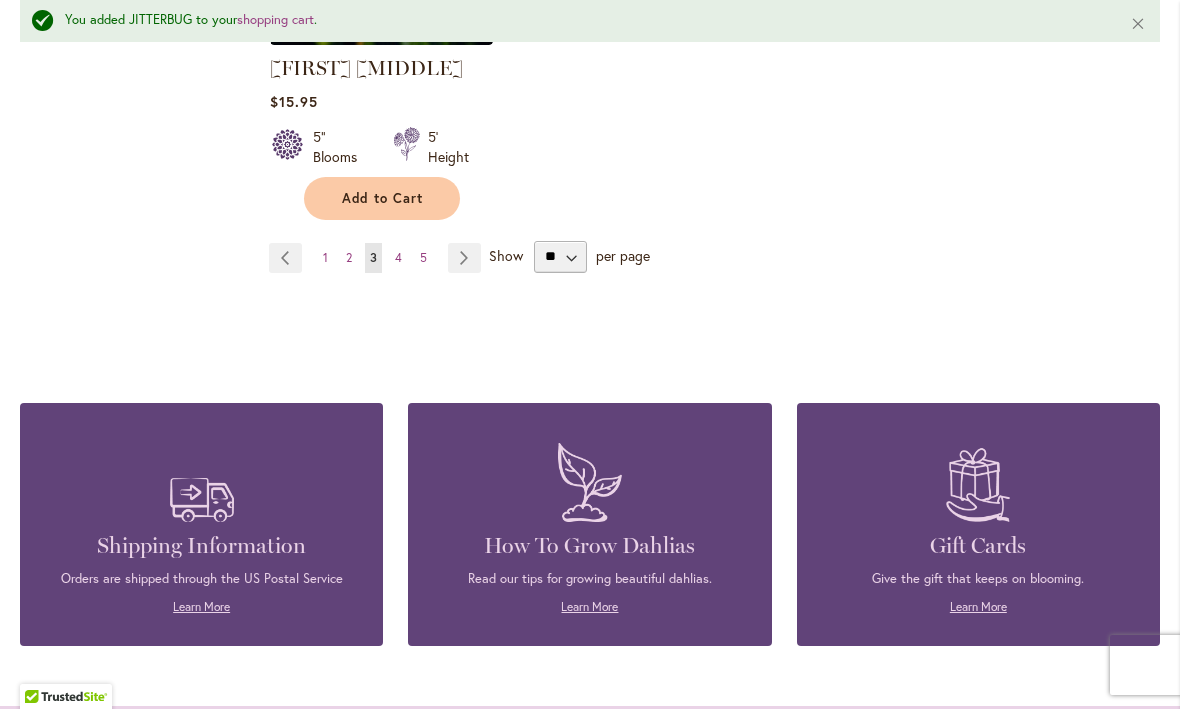 click on "Page
Next" at bounding box center (464, 259) 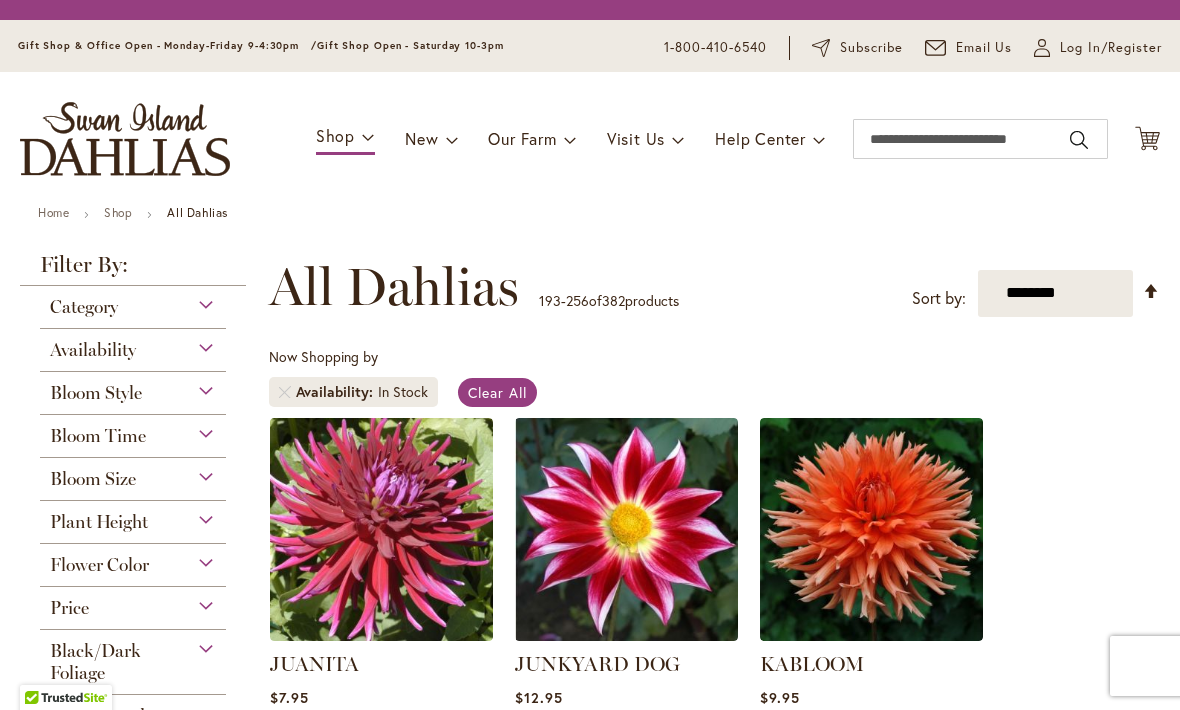 scroll, scrollTop: 1, scrollLeft: 0, axis: vertical 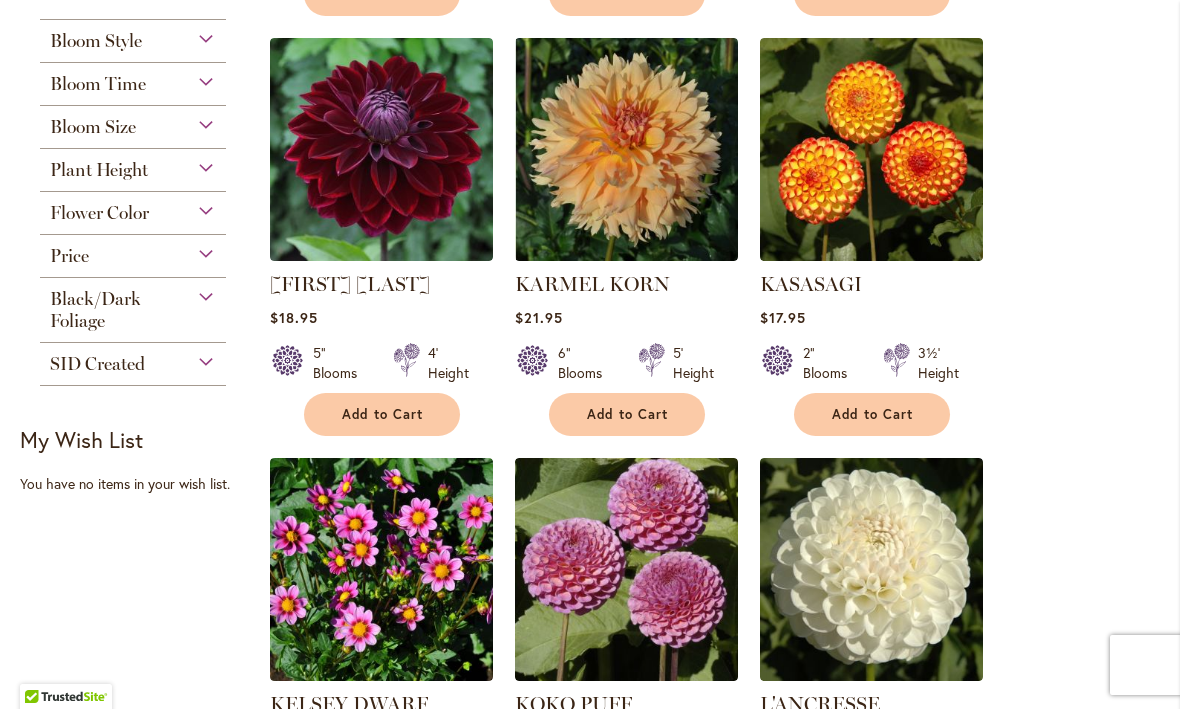click on "Add to Cart" at bounding box center [873, 415] 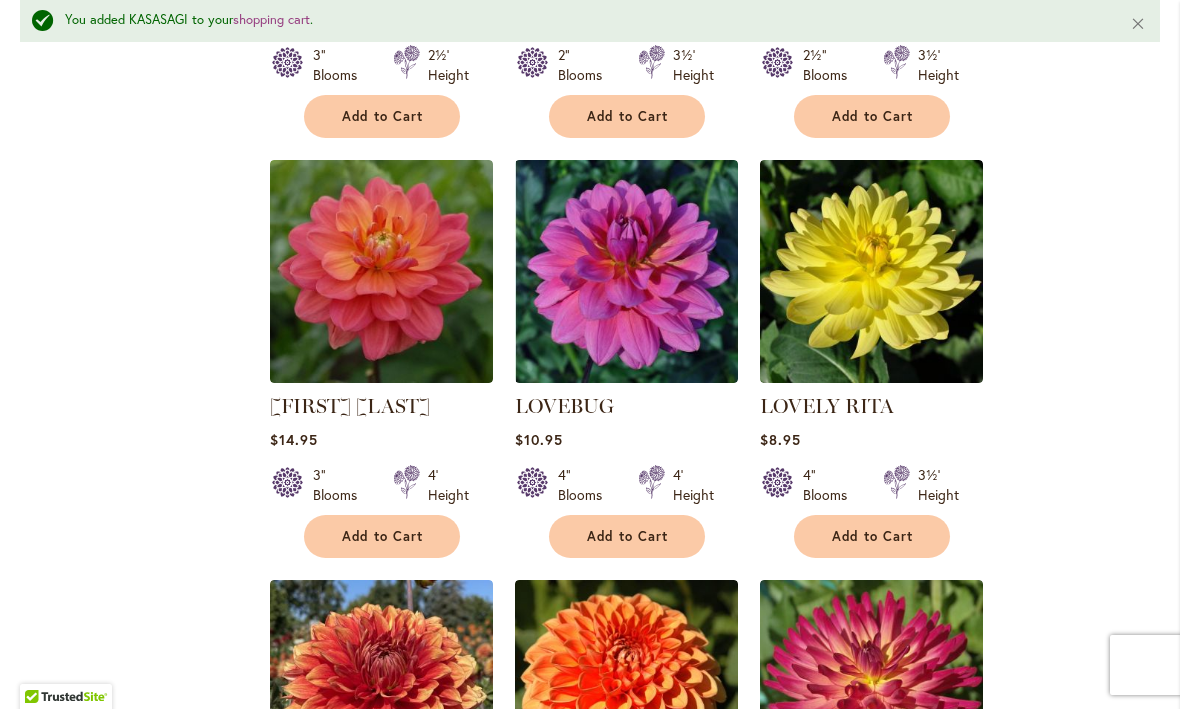 scroll, scrollTop: 4158, scrollLeft: 0, axis: vertical 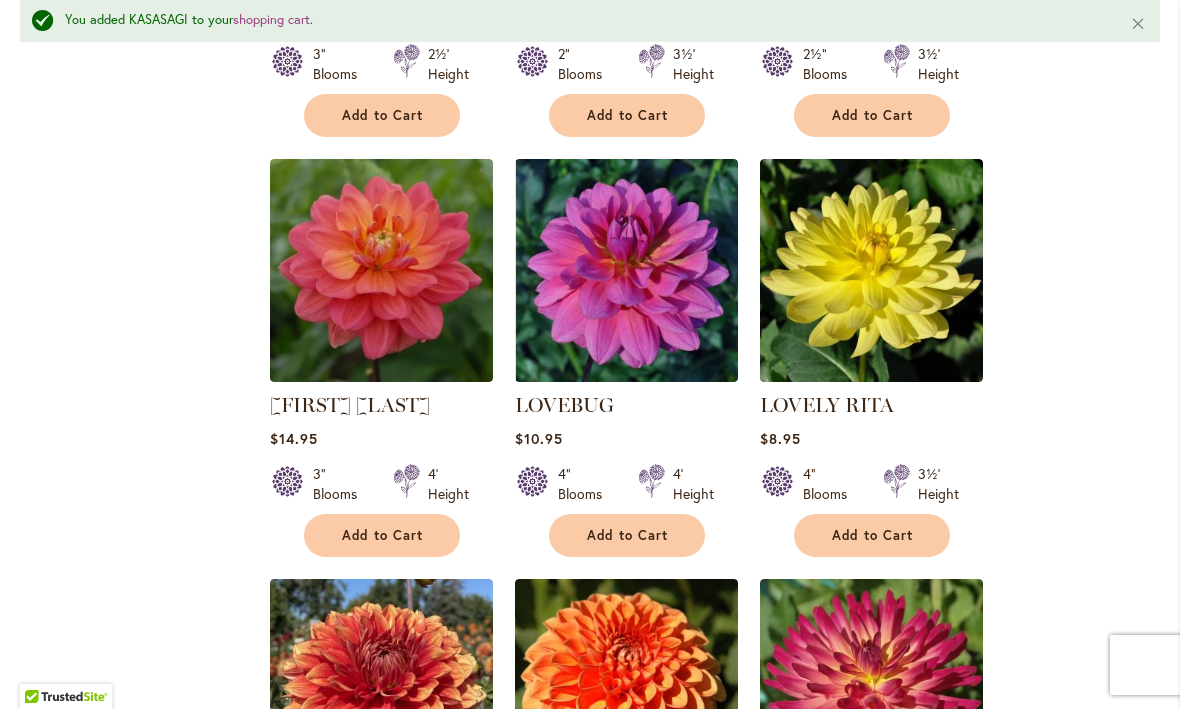 click on "Add to Cart" at bounding box center (383, 536) 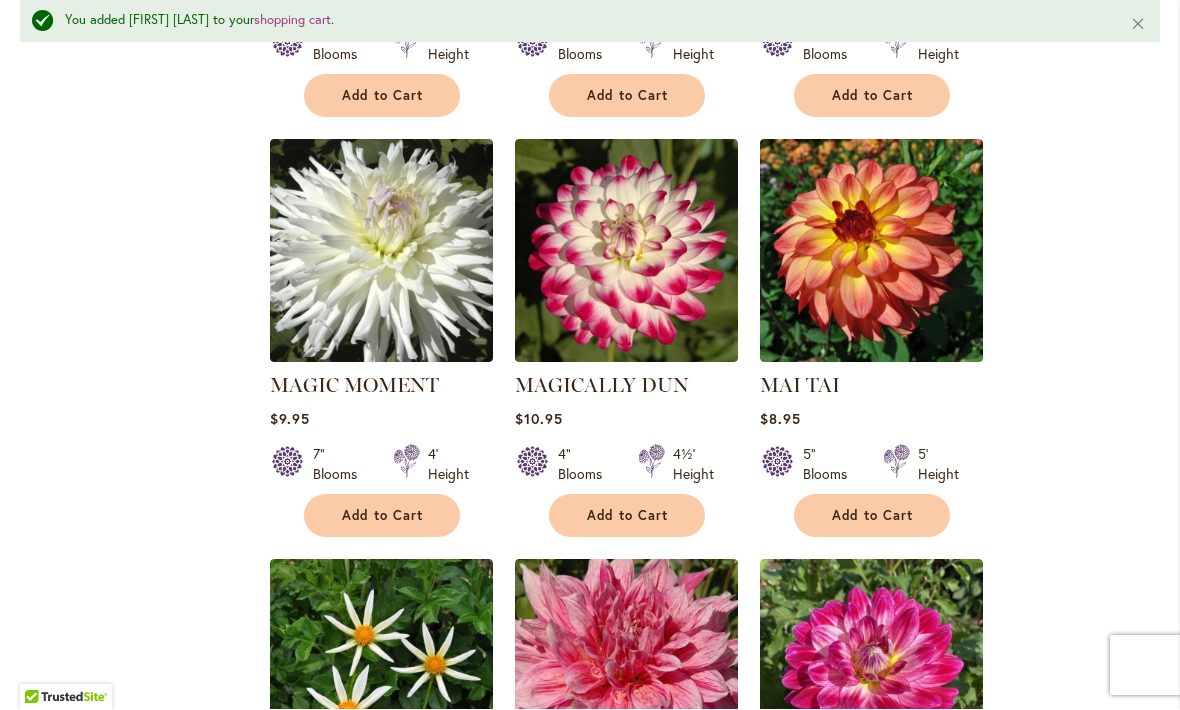 scroll, scrollTop: 5020, scrollLeft: 0, axis: vertical 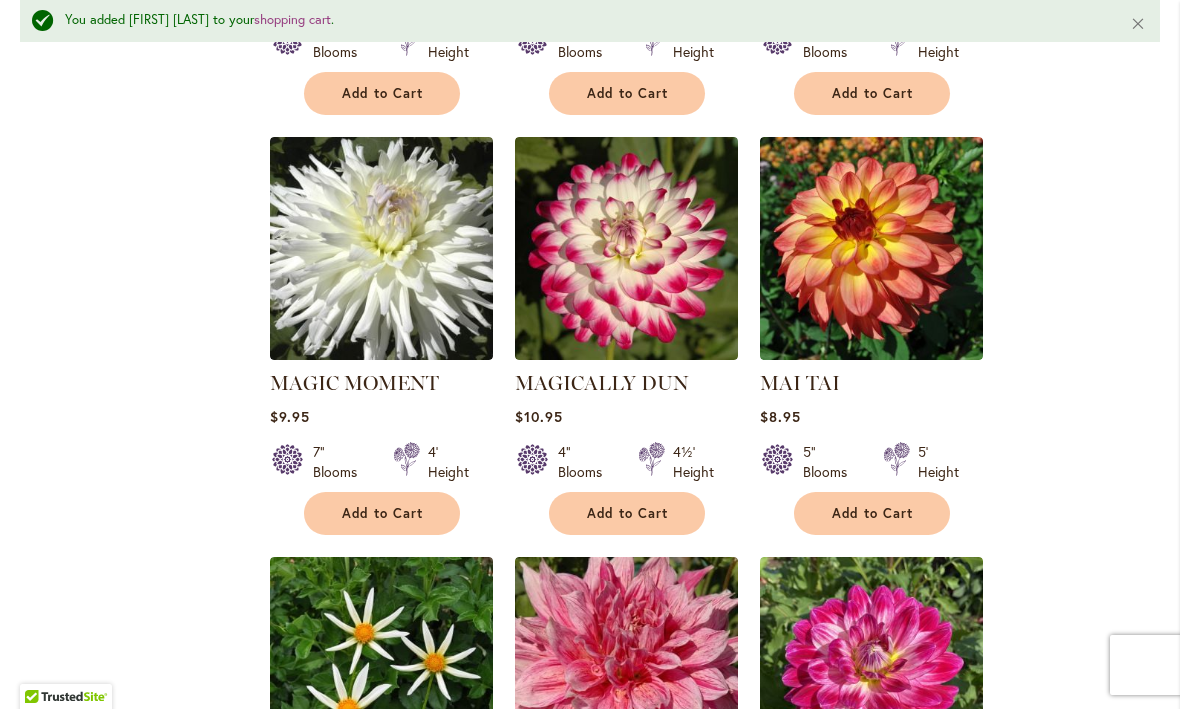 click on "Add to Cart" at bounding box center [873, 514] 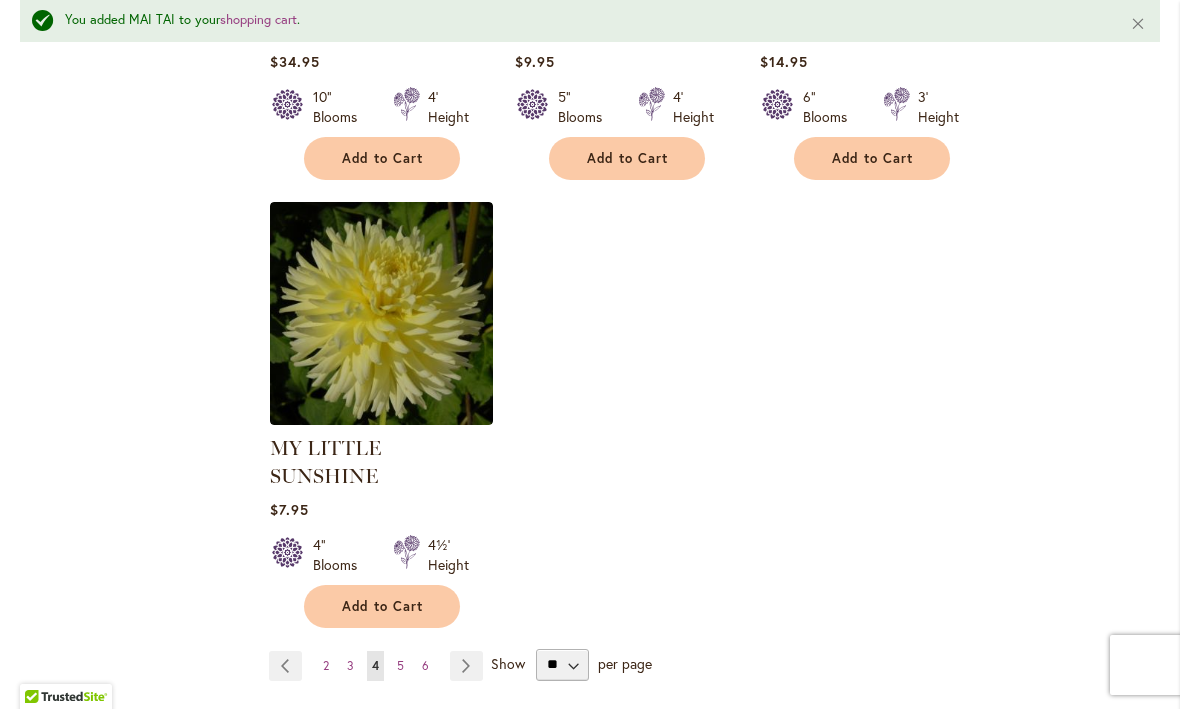 scroll, scrollTop: 9220, scrollLeft: 0, axis: vertical 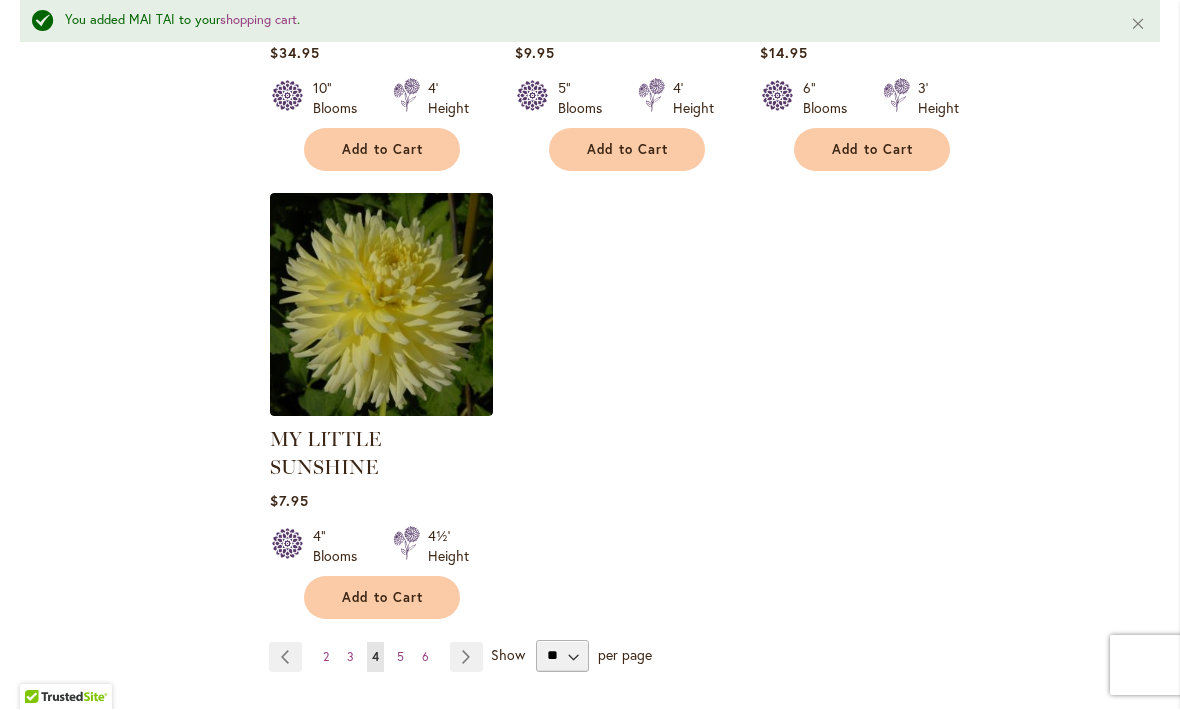 click on "Page
Next" at bounding box center (466, 658) 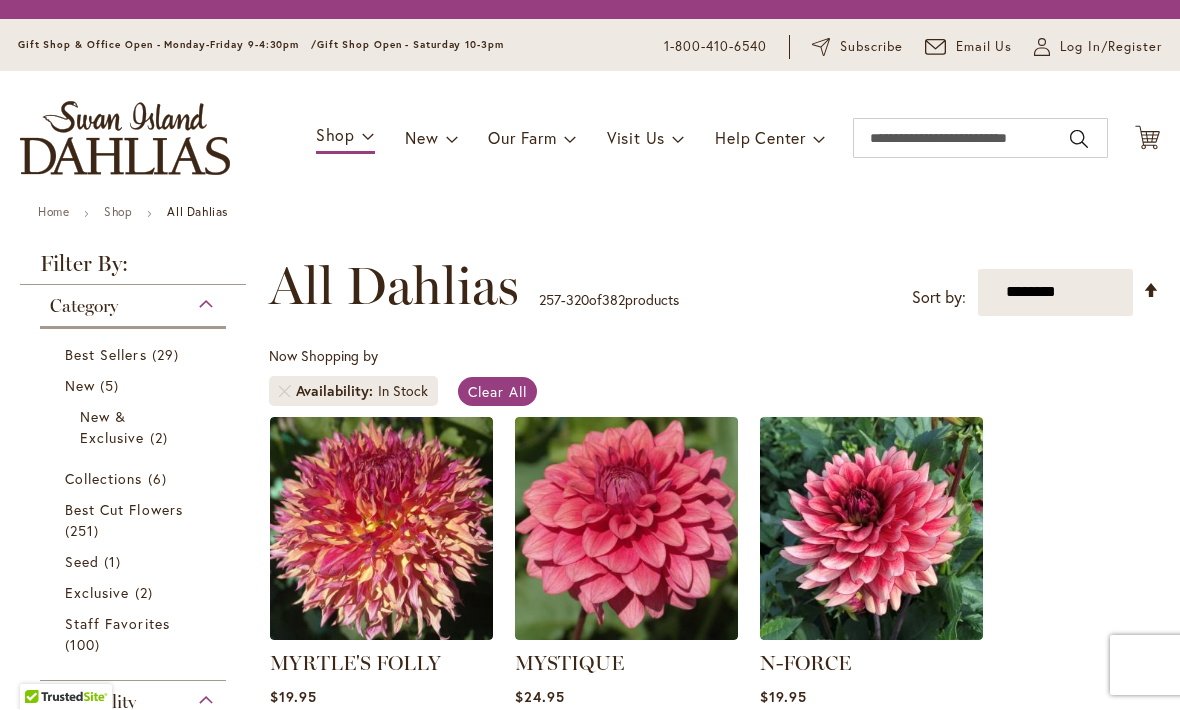 scroll, scrollTop: 1, scrollLeft: 0, axis: vertical 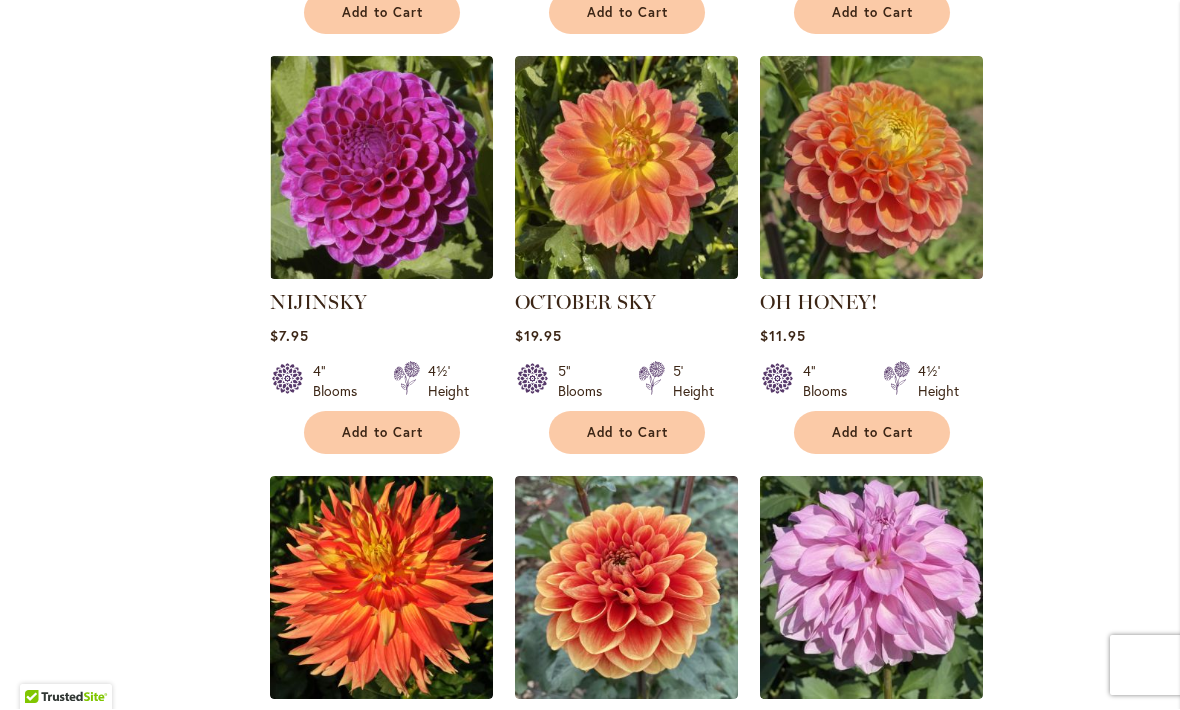 click on "Add to Cart" at bounding box center [628, 433] 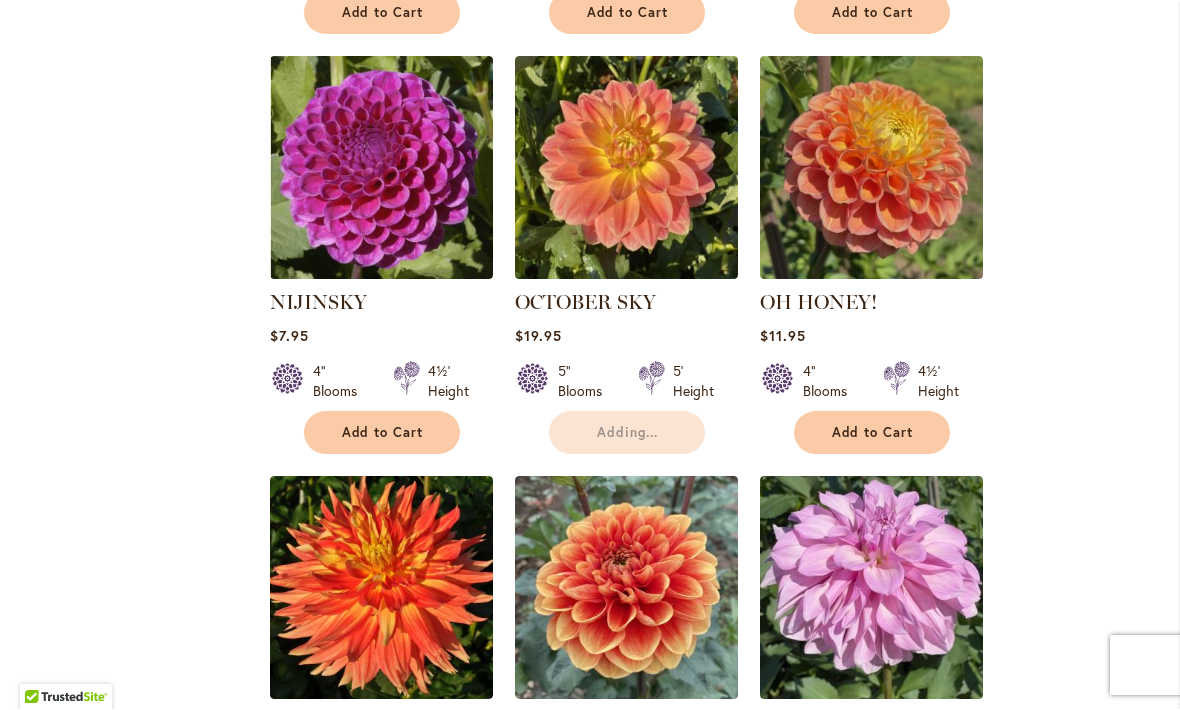 click on "Add to Cart" at bounding box center [873, 433] 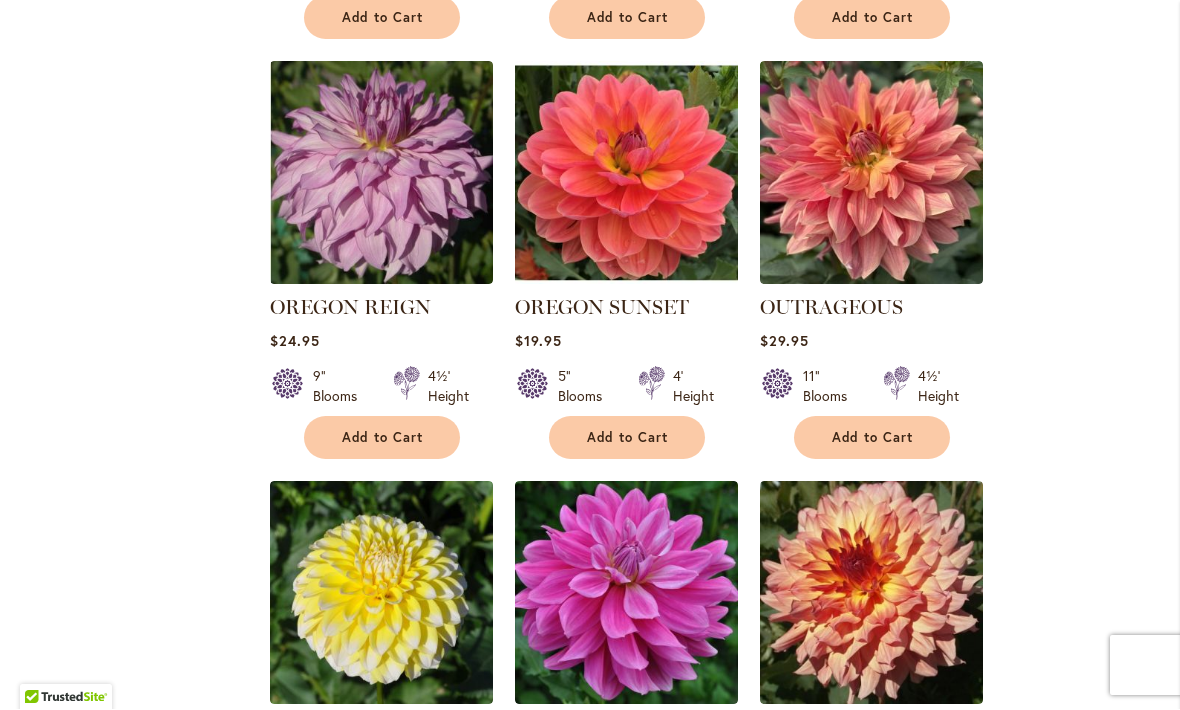 scroll, scrollTop: 2504, scrollLeft: 0, axis: vertical 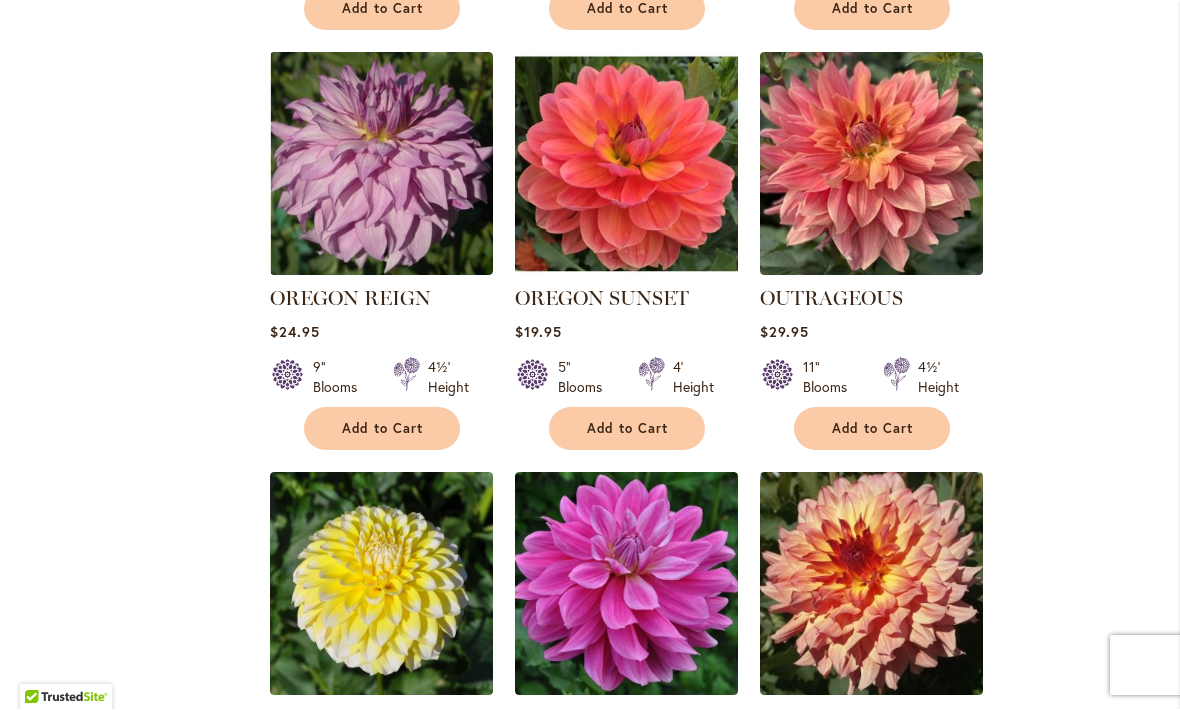 click on "Add to Cart" at bounding box center (627, 429) 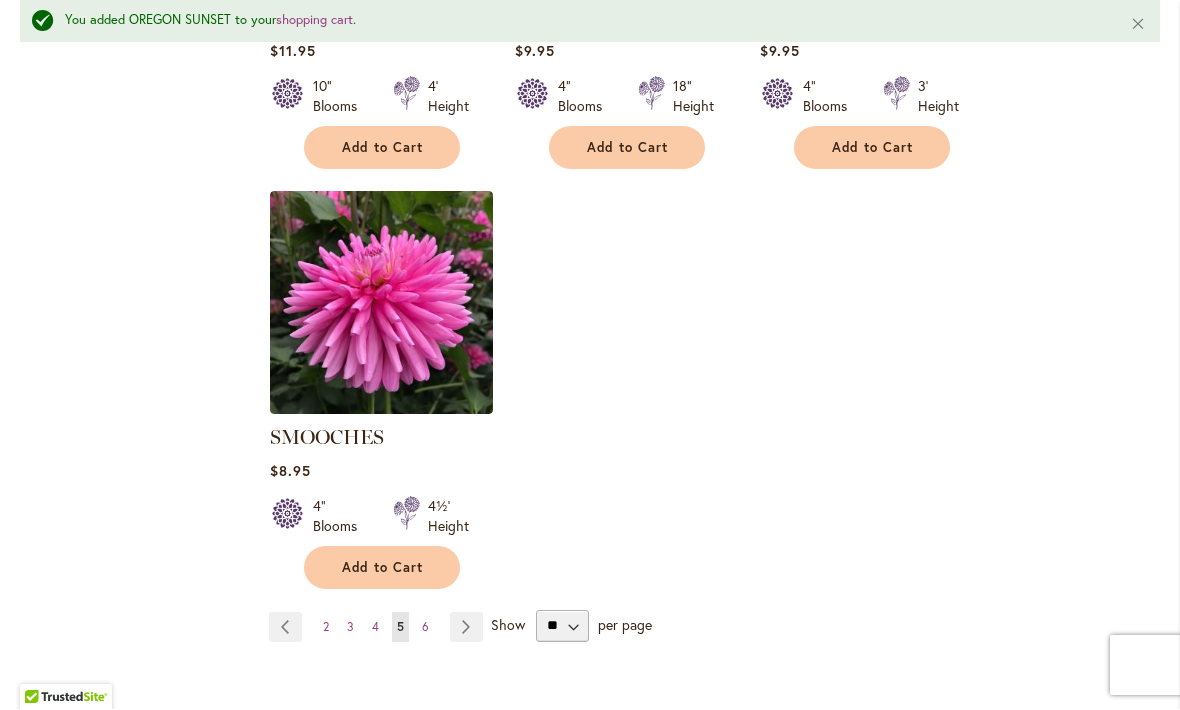 scroll, scrollTop: 9268, scrollLeft: 0, axis: vertical 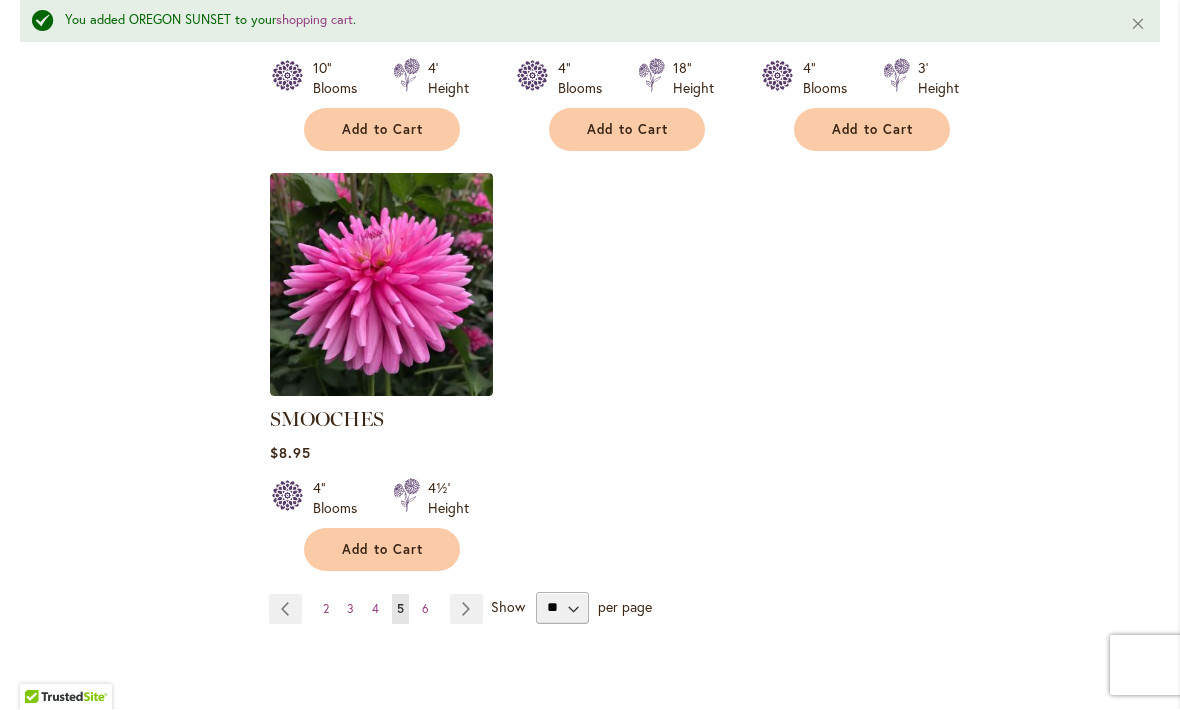 click on "Page
Next" at bounding box center (466, 610) 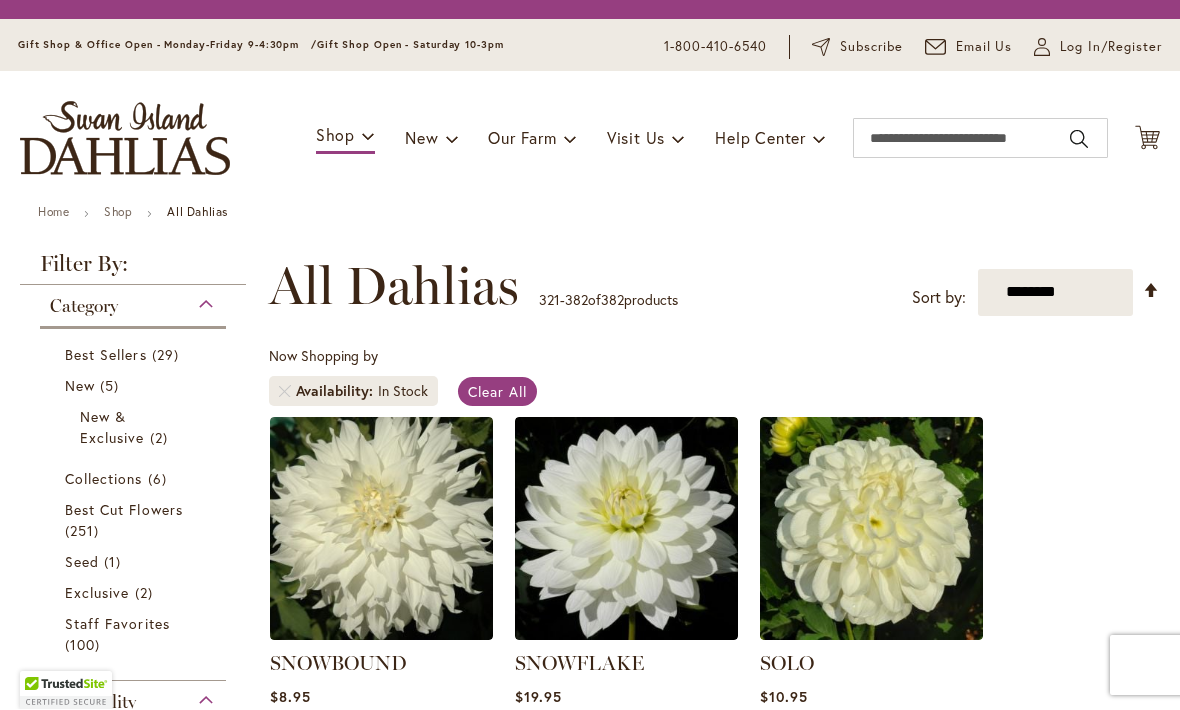 scroll, scrollTop: 1, scrollLeft: 0, axis: vertical 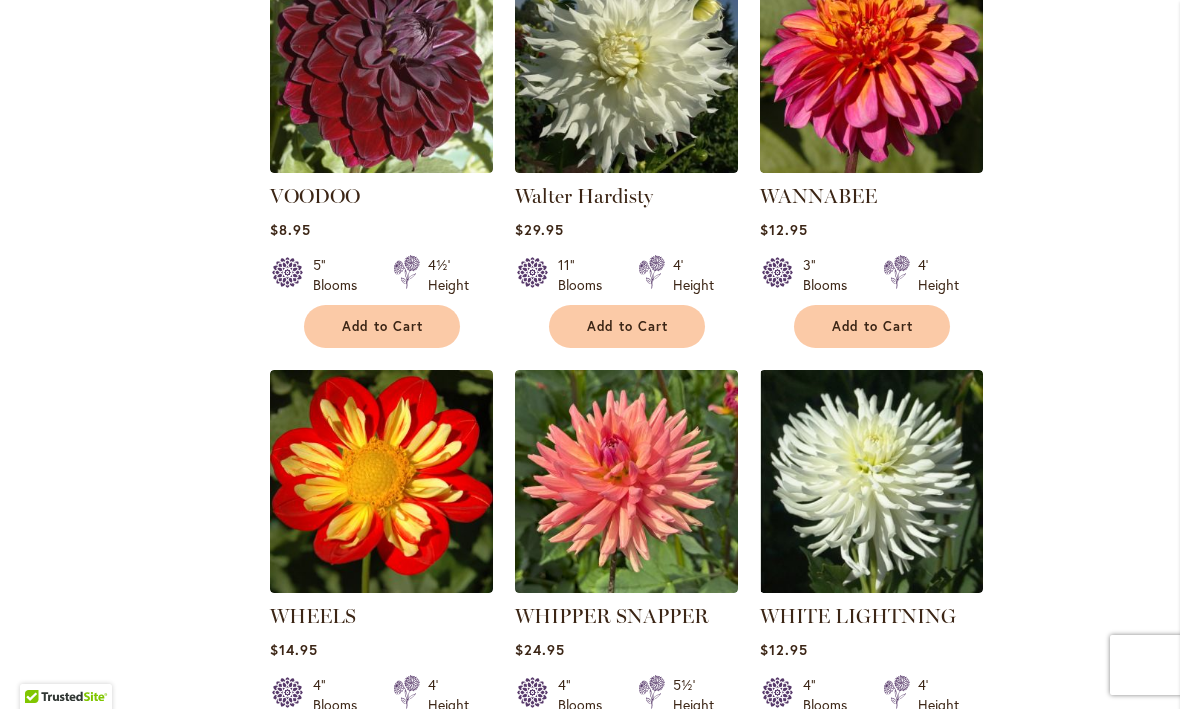 click on "Add to Cart" at bounding box center (873, 327) 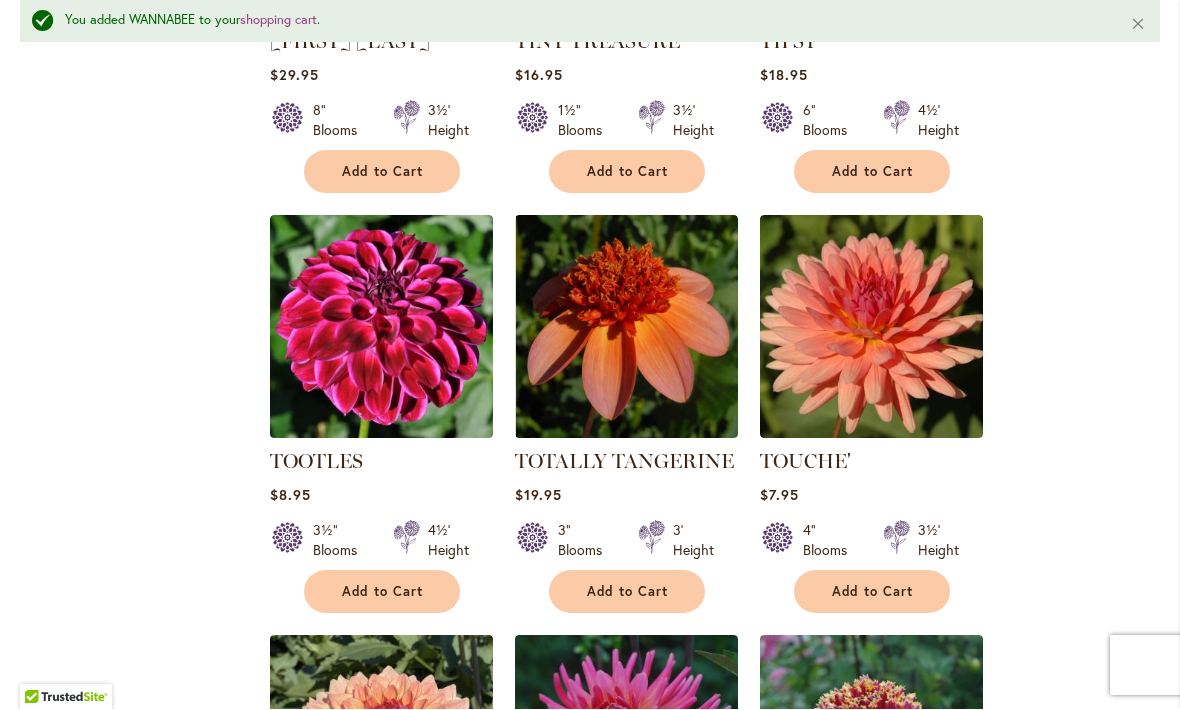 scroll, scrollTop: 4522, scrollLeft: 0, axis: vertical 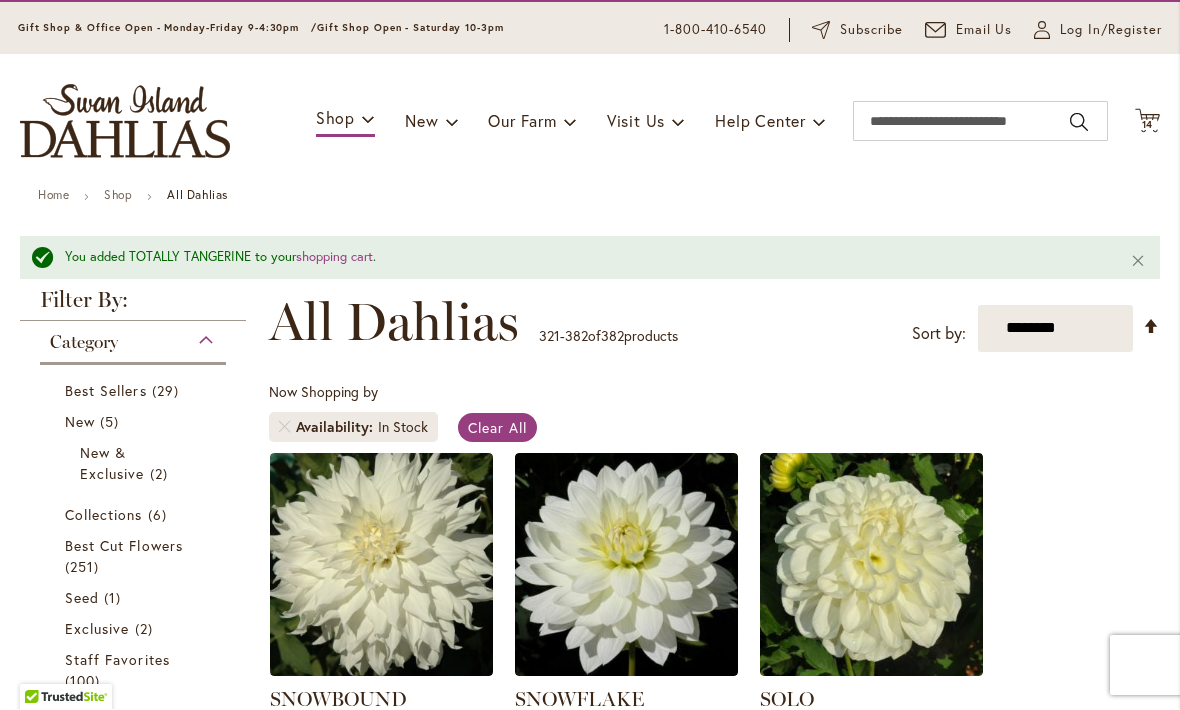 click on "14
14
items" at bounding box center (1148, 126) 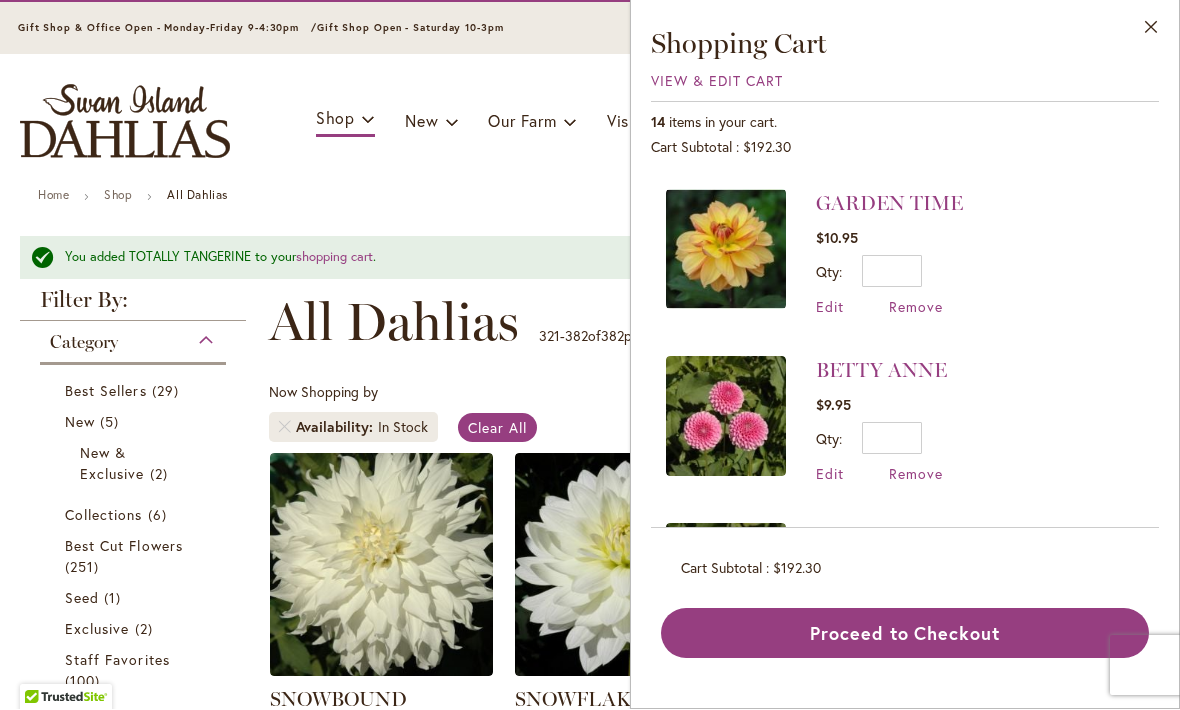scroll, scrollTop: 1860, scrollLeft: 0, axis: vertical 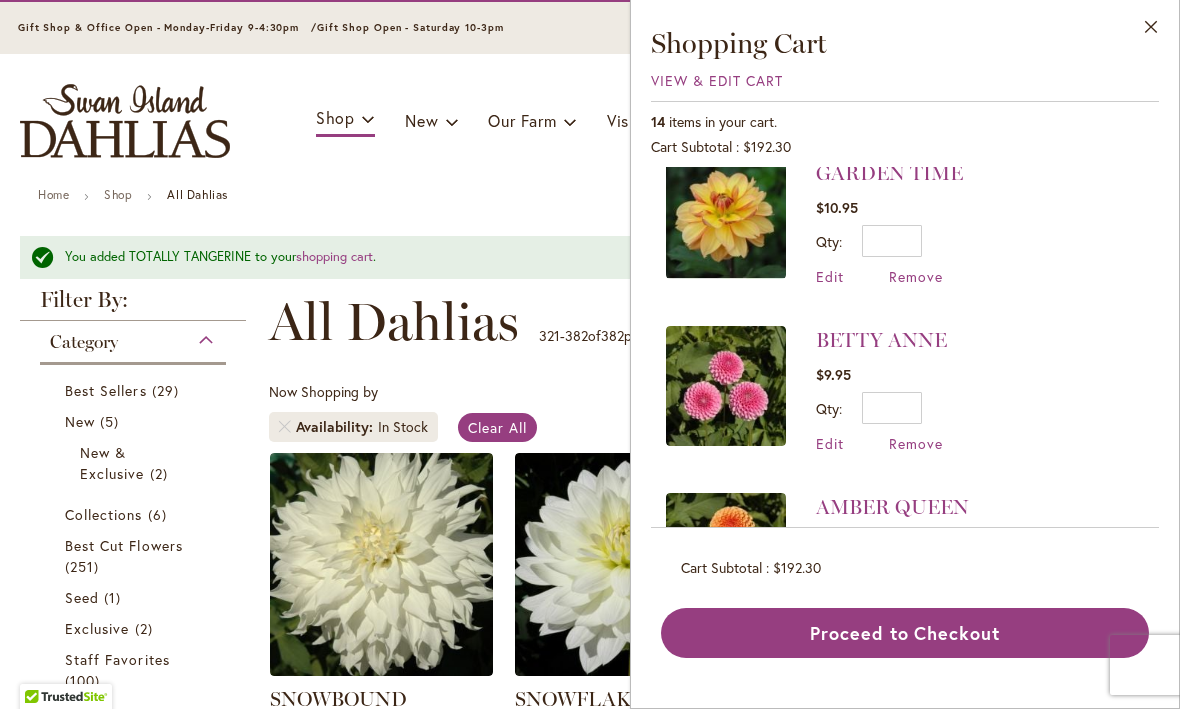 click on "Remove" at bounding box center [916, 444] 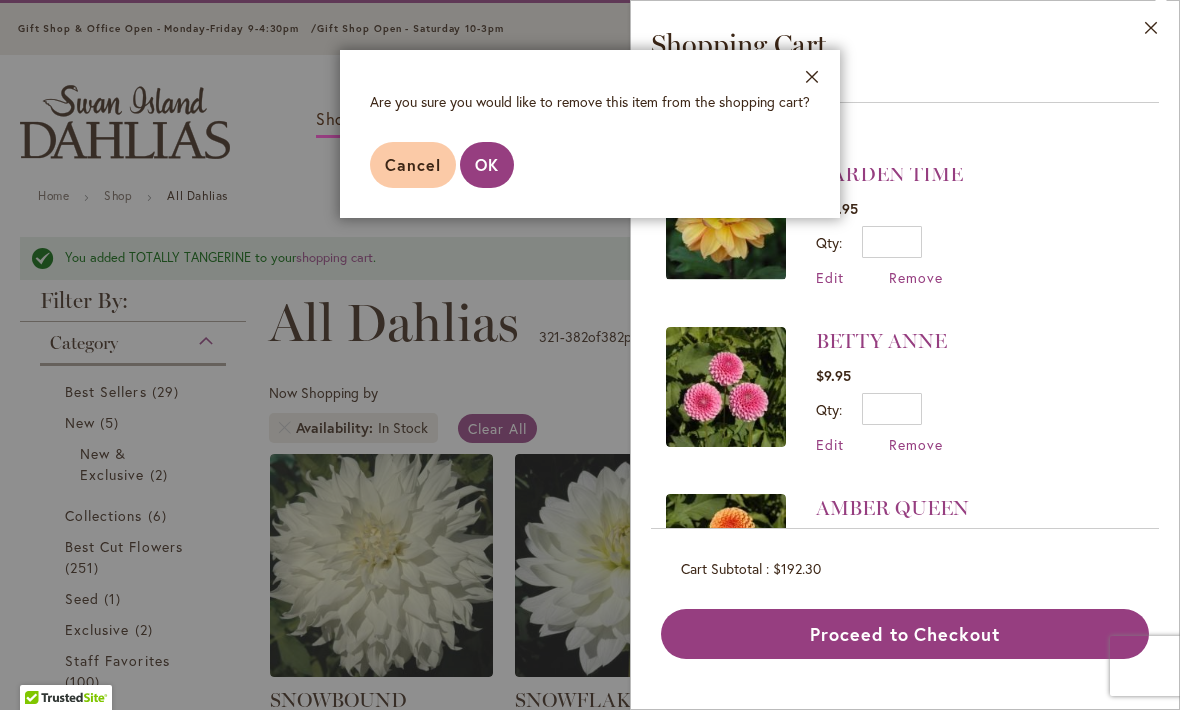 click on "OK" at bounding box center [487, 164] 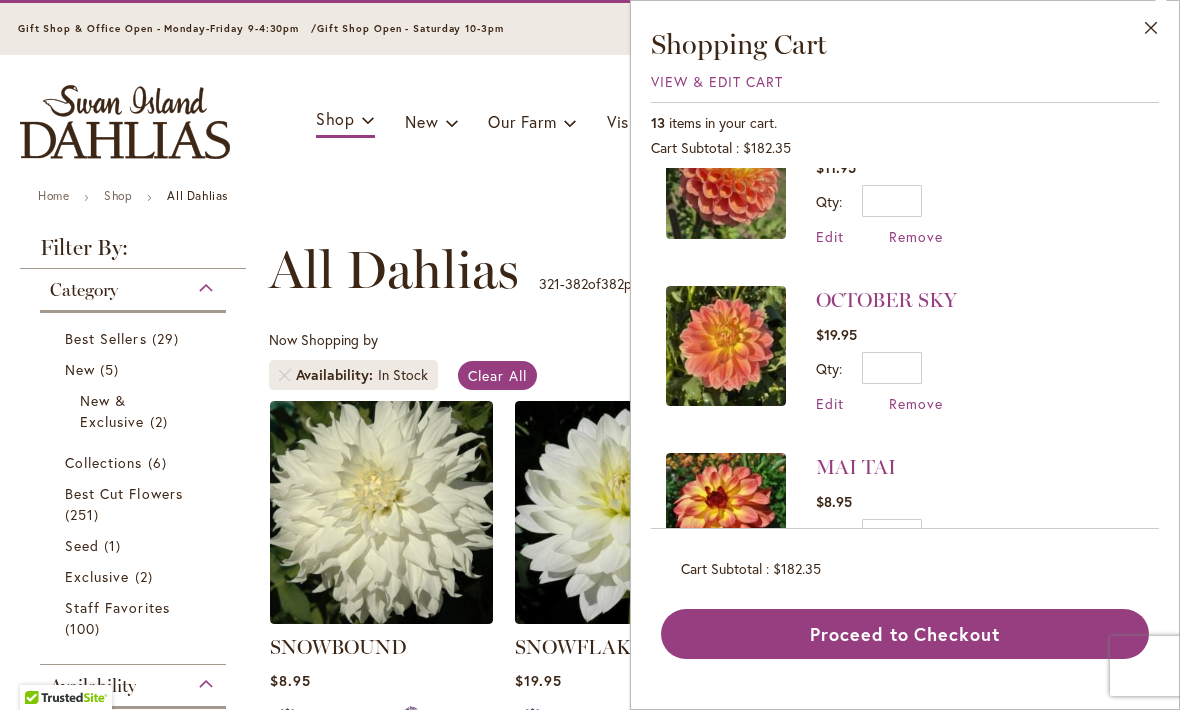 scroll, scrollTop: 566, scrollLeft: 0, axis: vertical 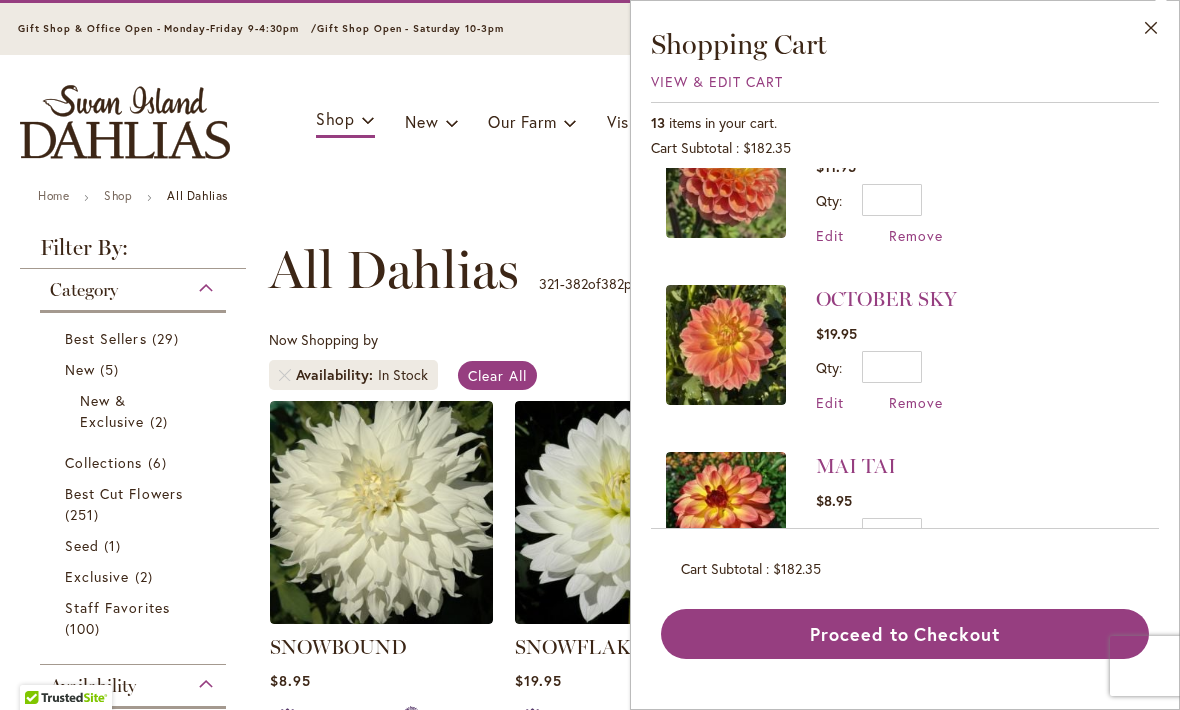click on "Remove" at bounding box center (916, 402) 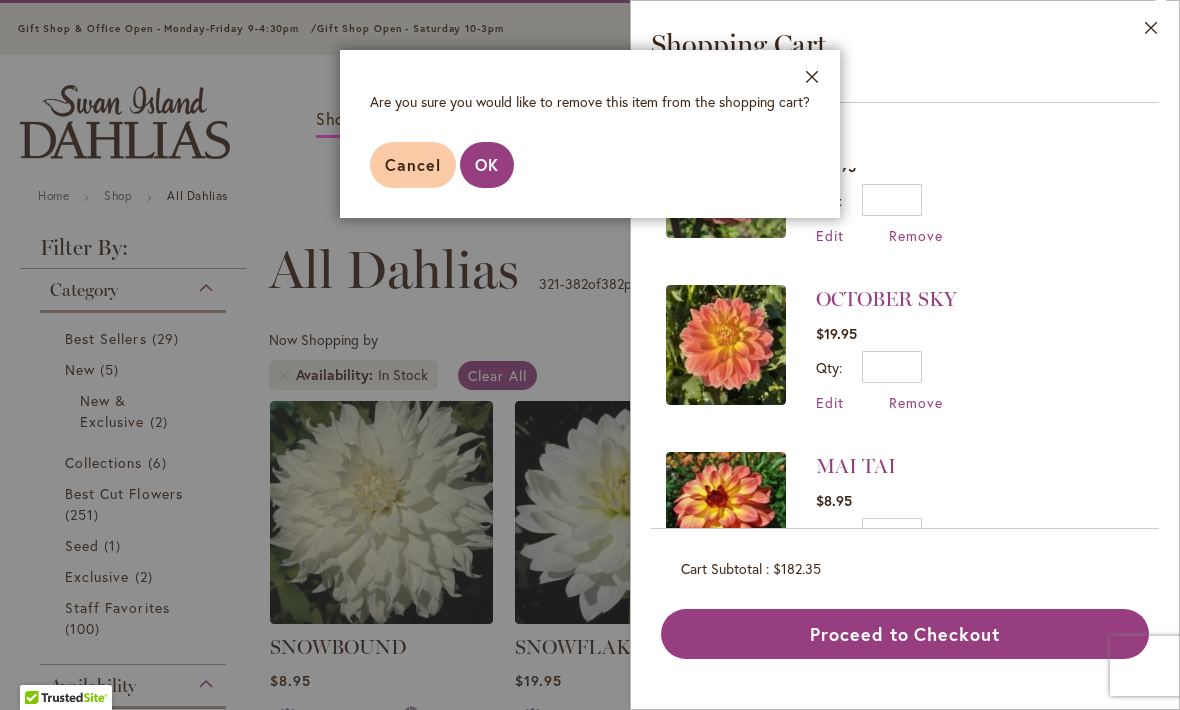 click on "OK" at bounding box center [487, 164] 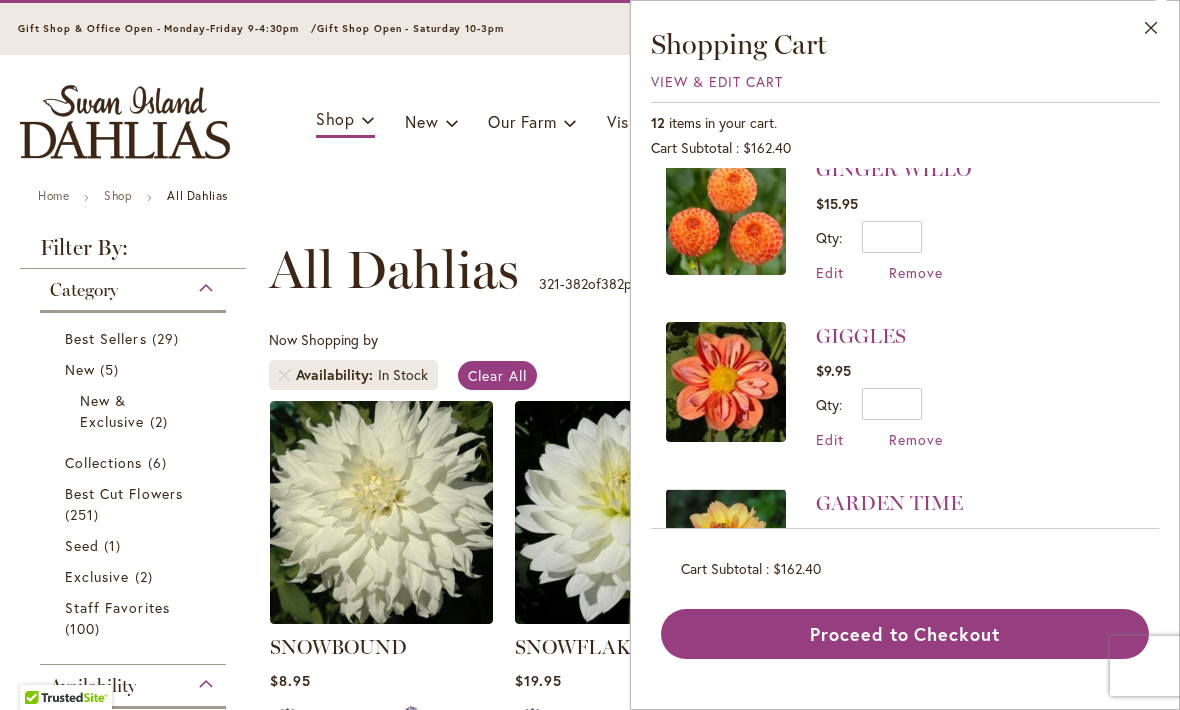 scroll, scrollTop: 1359, scrollLeft: 0, axis: vertical 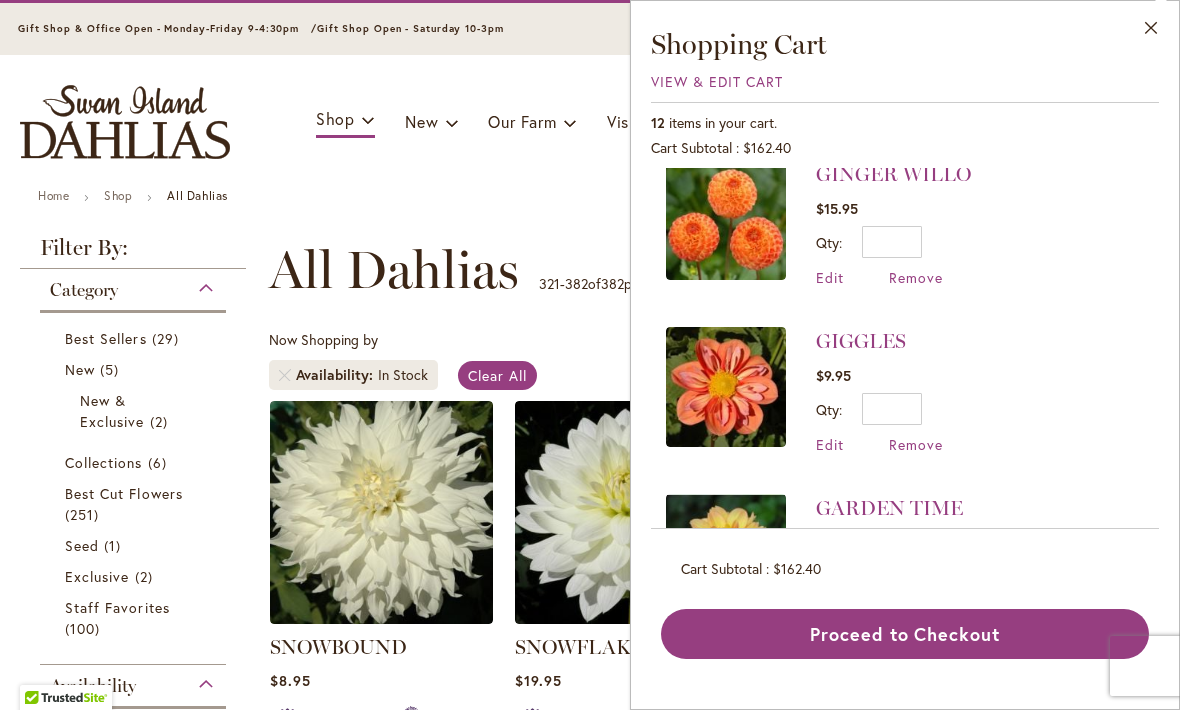 click on "Remove" at bounding box center [916, 277] 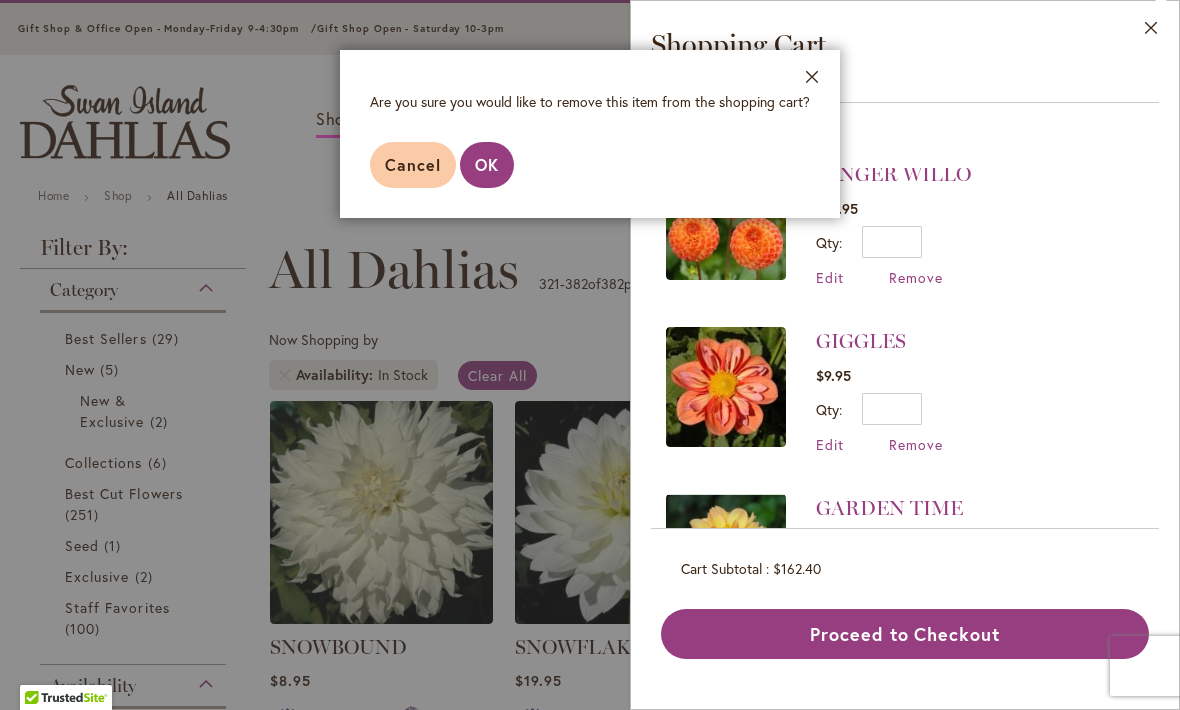 click on "OK" at bounding box center [487, 164] 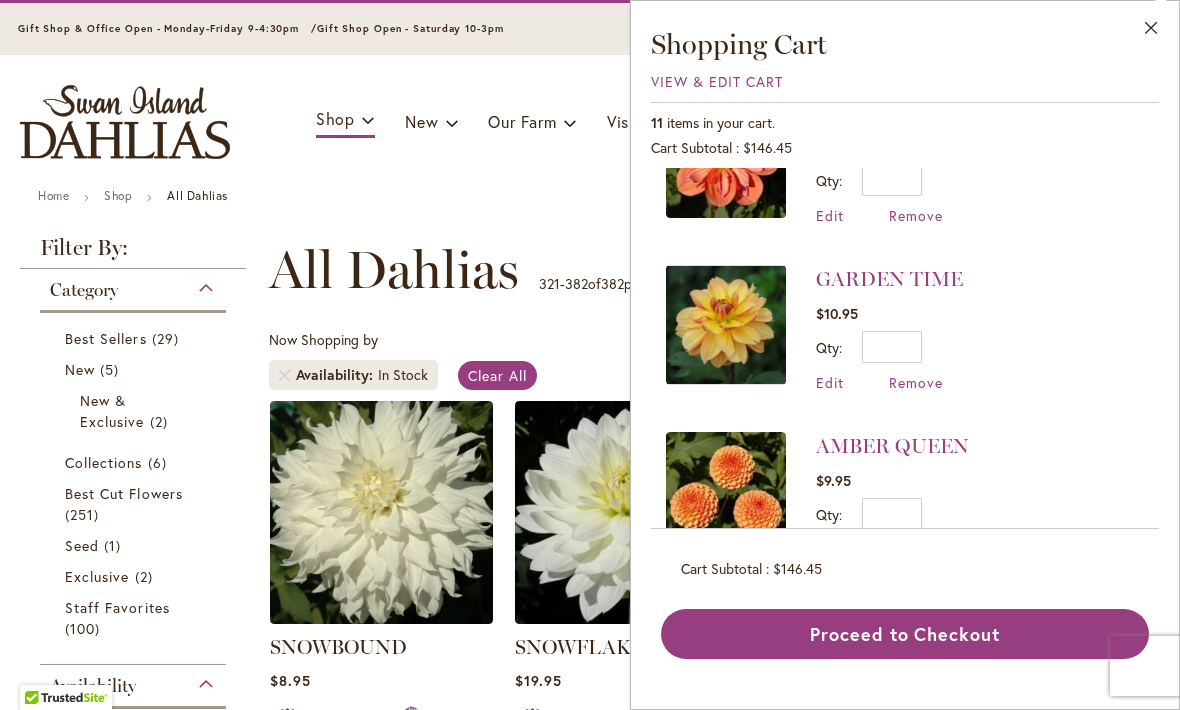 scroll, scrollTop: 1406, scrollLeft: 0, axis: vertical 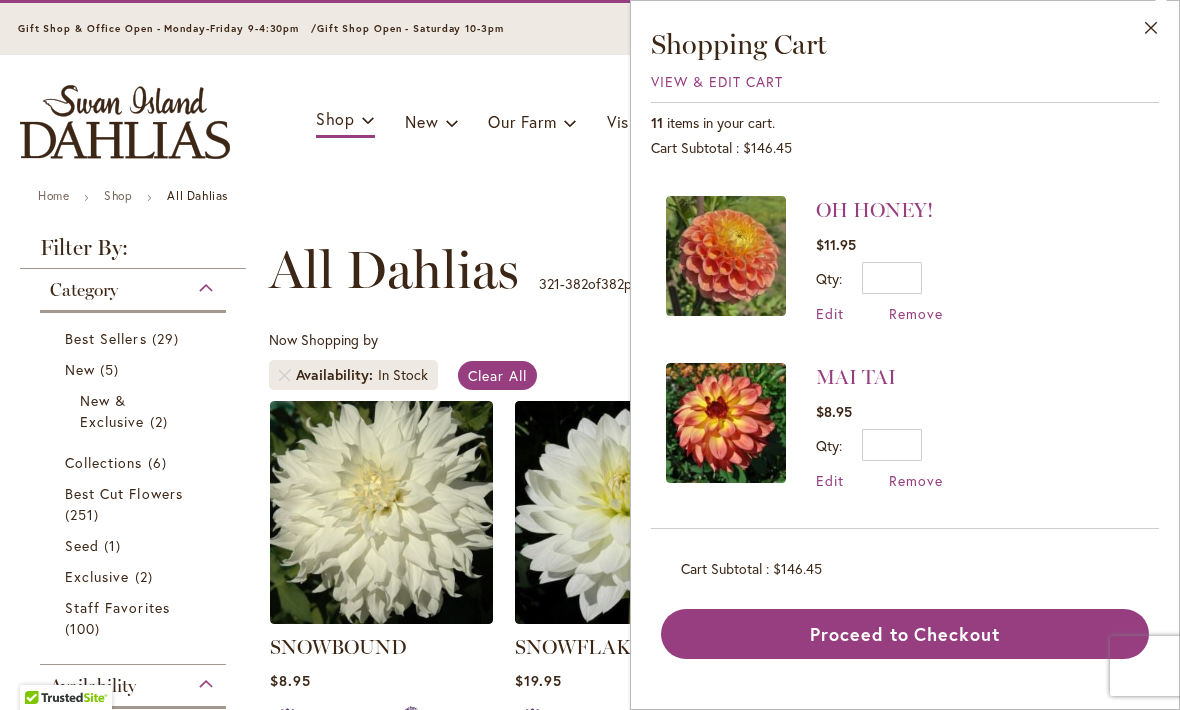 click on "Remove" at bounding box center (916, 480) 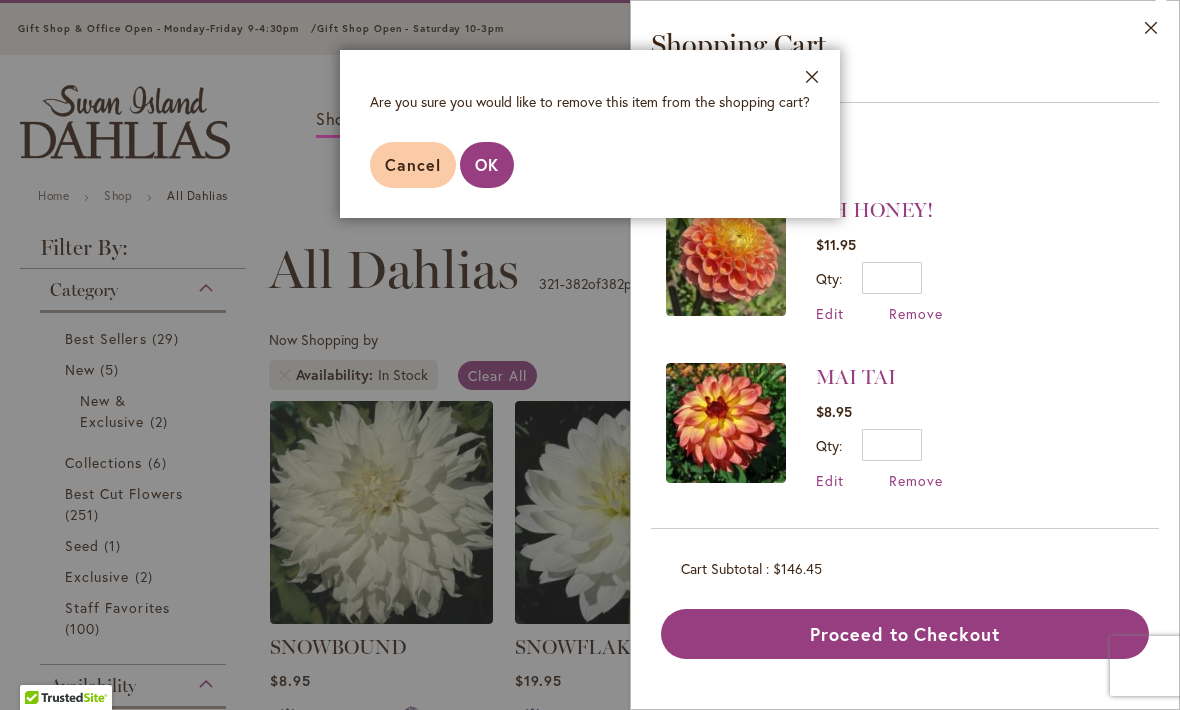 click on "OK" at bounding box center (487, 164) 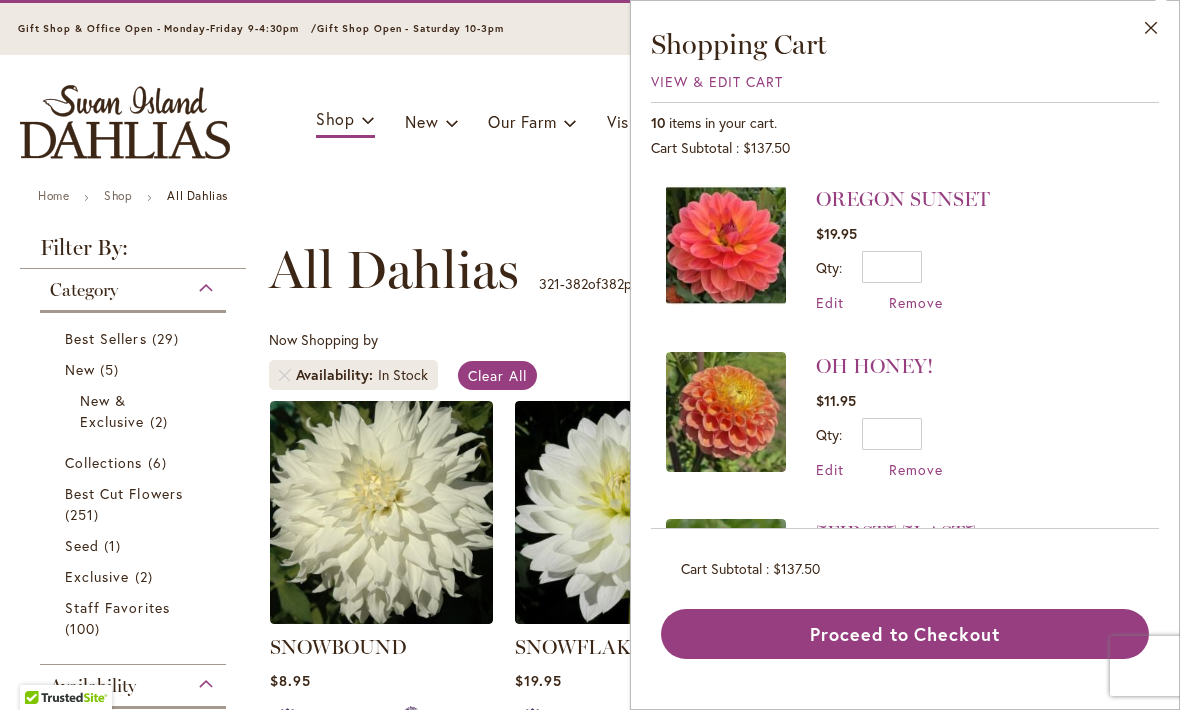 scroll, scrollTop: 317, scrollLeft: 0, axis: vertical 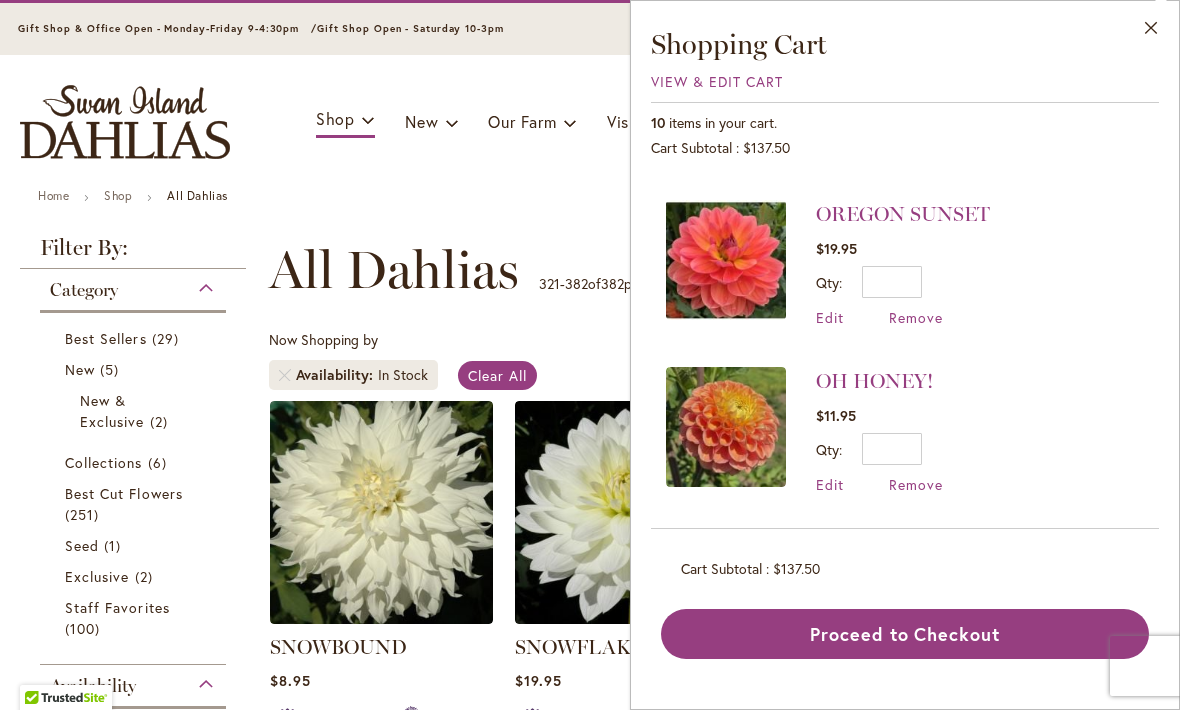 click on "Remove" at bounding box center [916, 317] 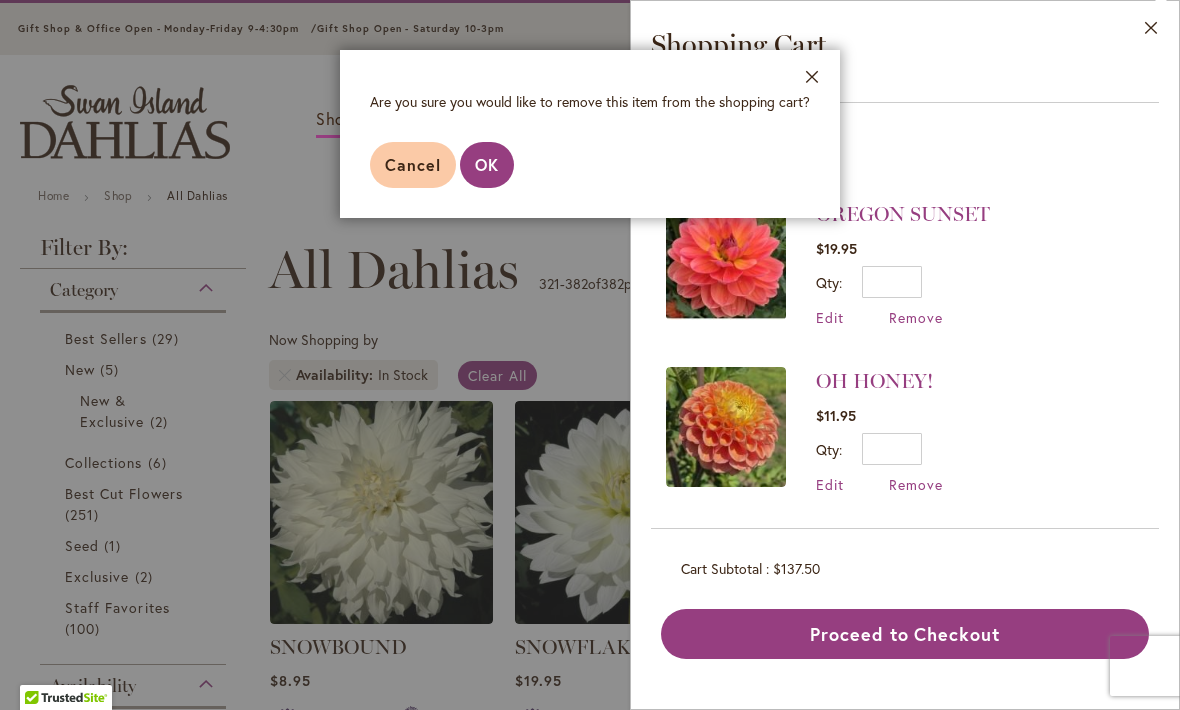 click on "OK" at bounding box center [487, 165] 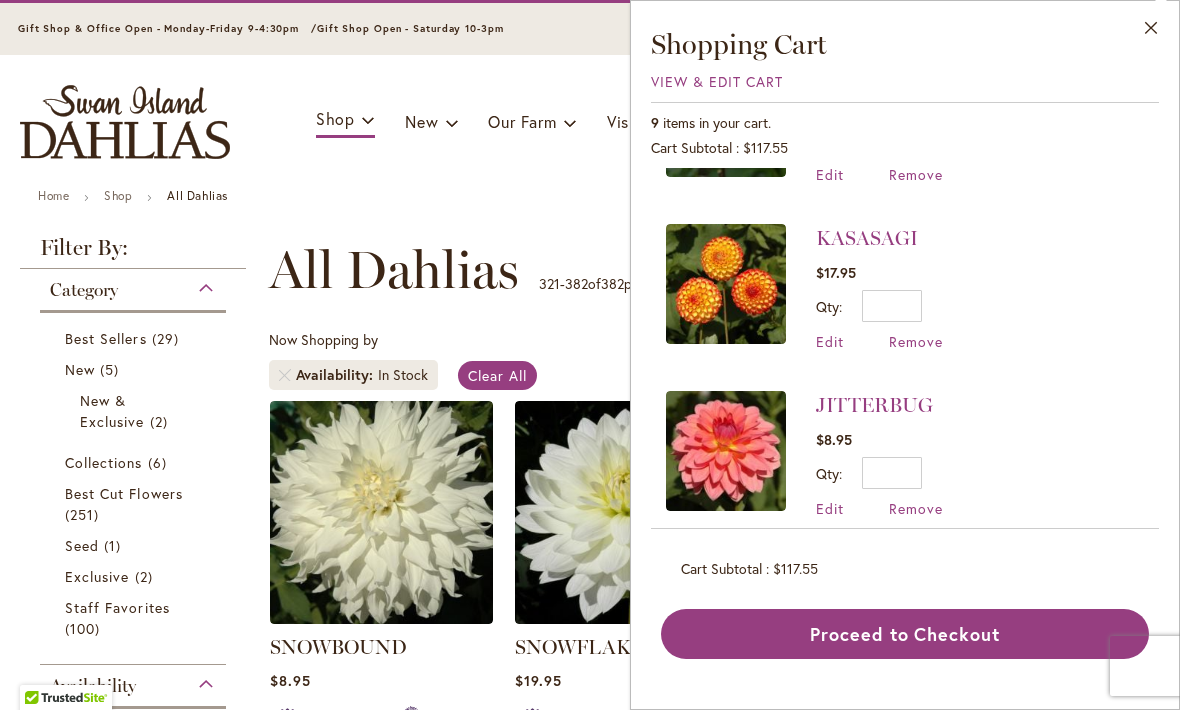 scroll, scrollTop: 640, scrollLeft: 0, axis: vertical 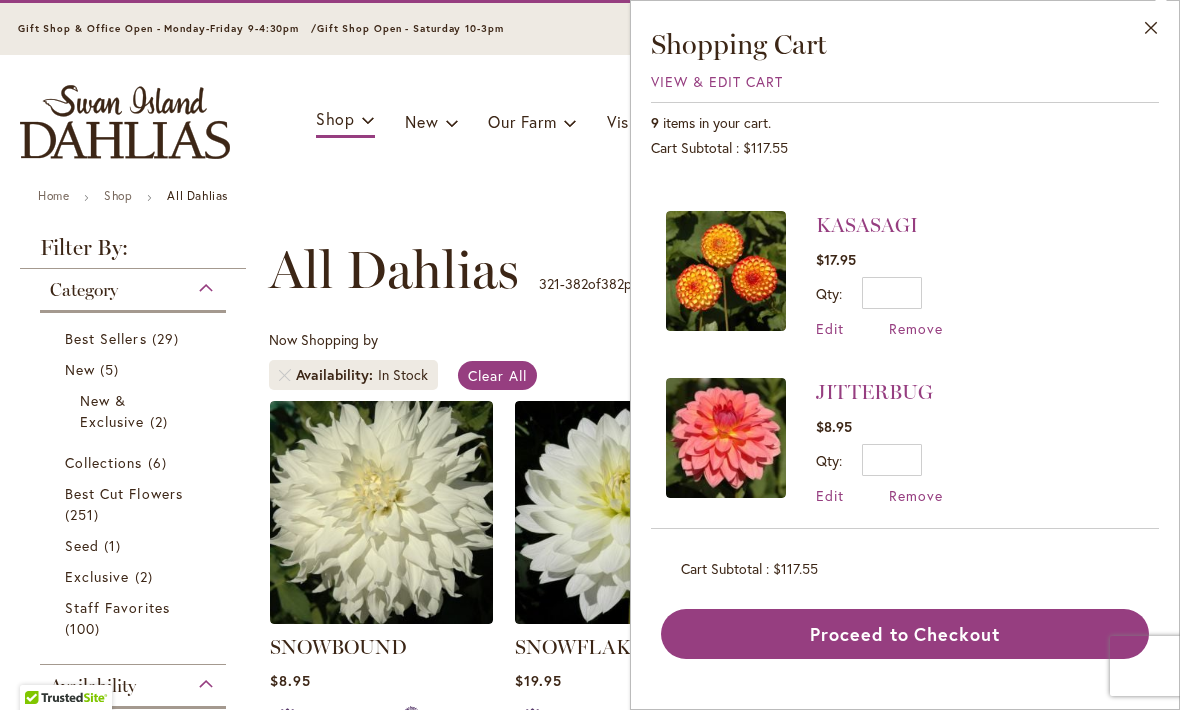 click on "Remove" at bounding box center (916, 495) 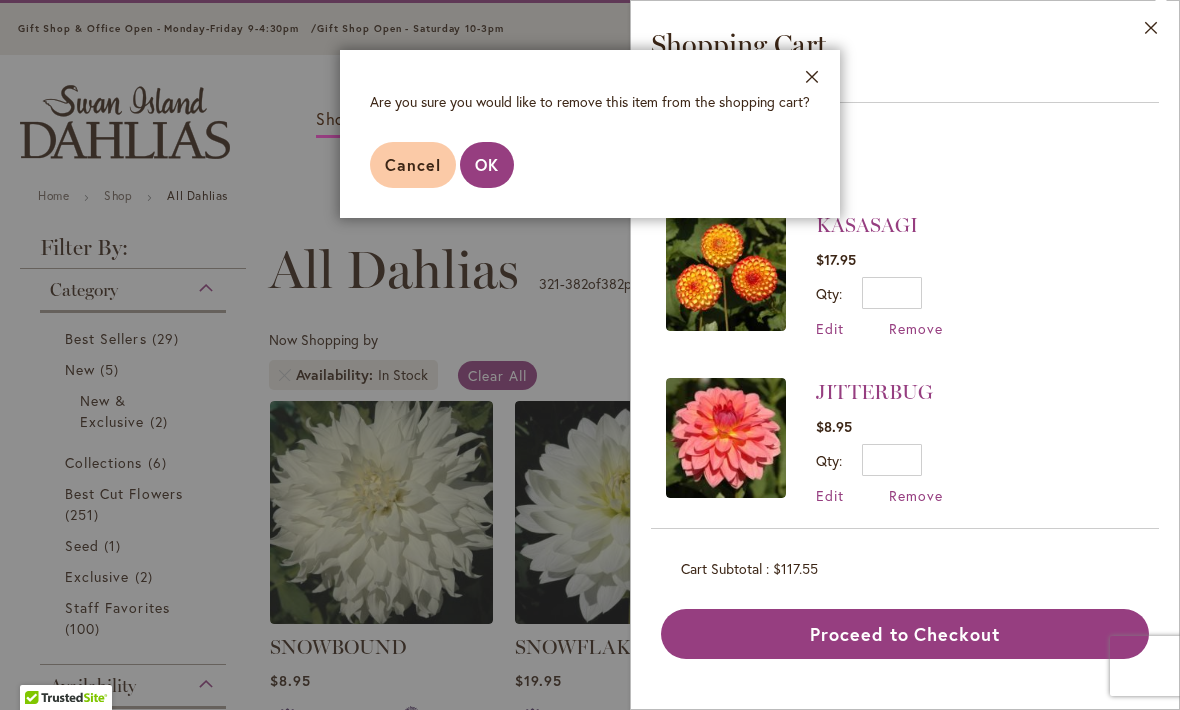 click on "OK" at bounding box center (487, 164) 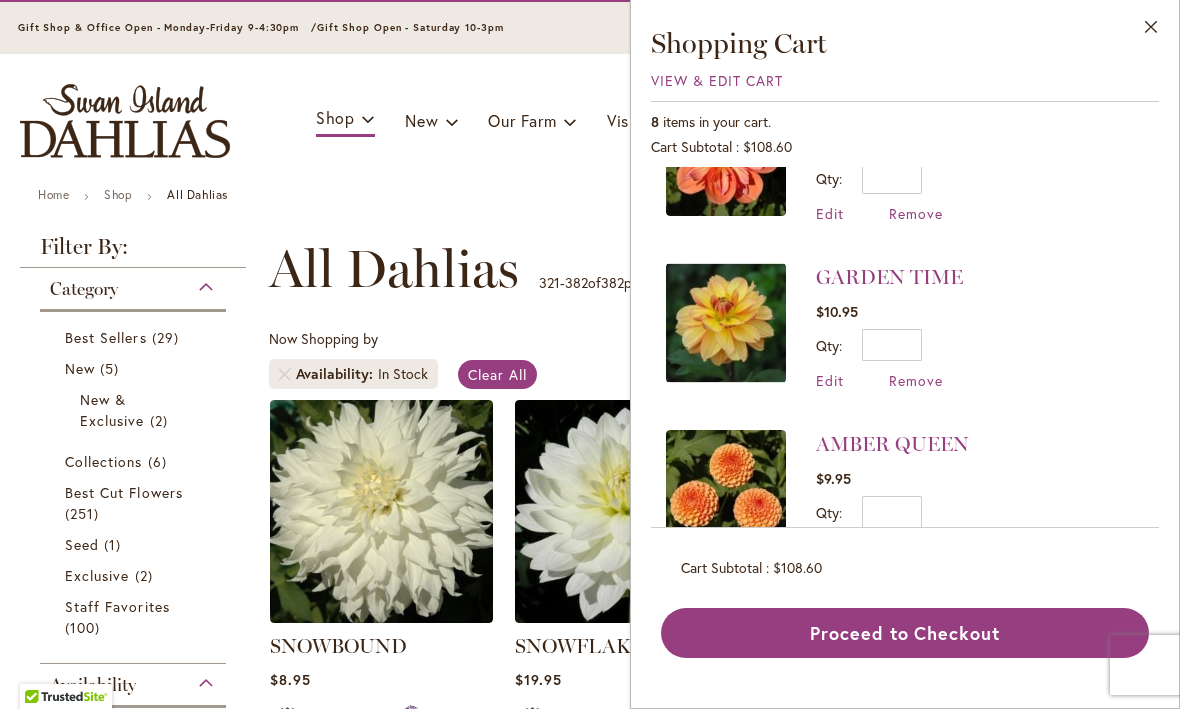 scroll, scrollTop: 920, scrollLeft: 0, axis: vertical 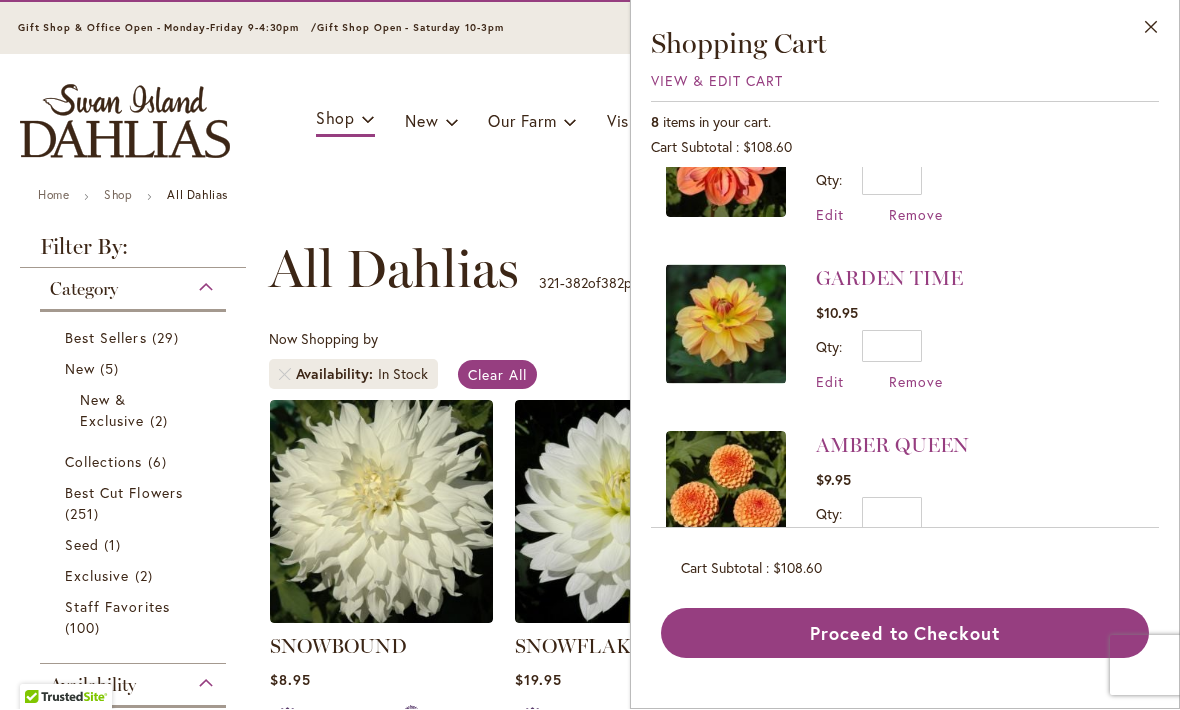 click on "Remove" at bounding box center [916, 549] 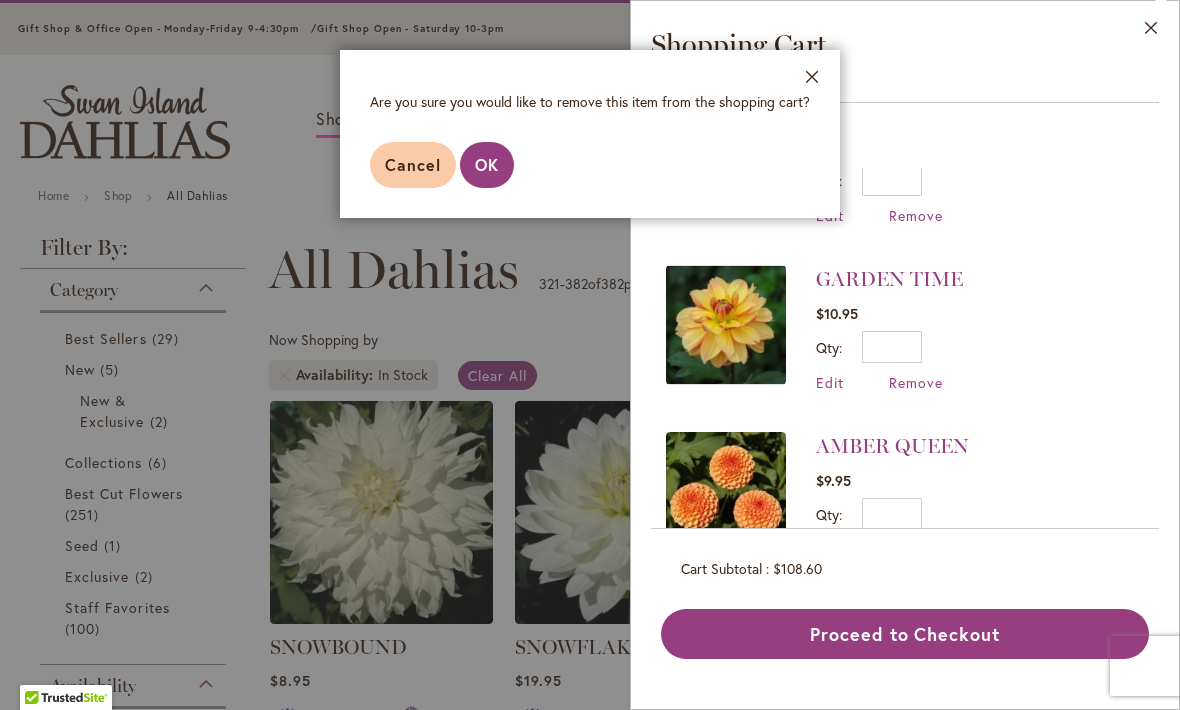 click on "OK" at bounding box center [487, 164] 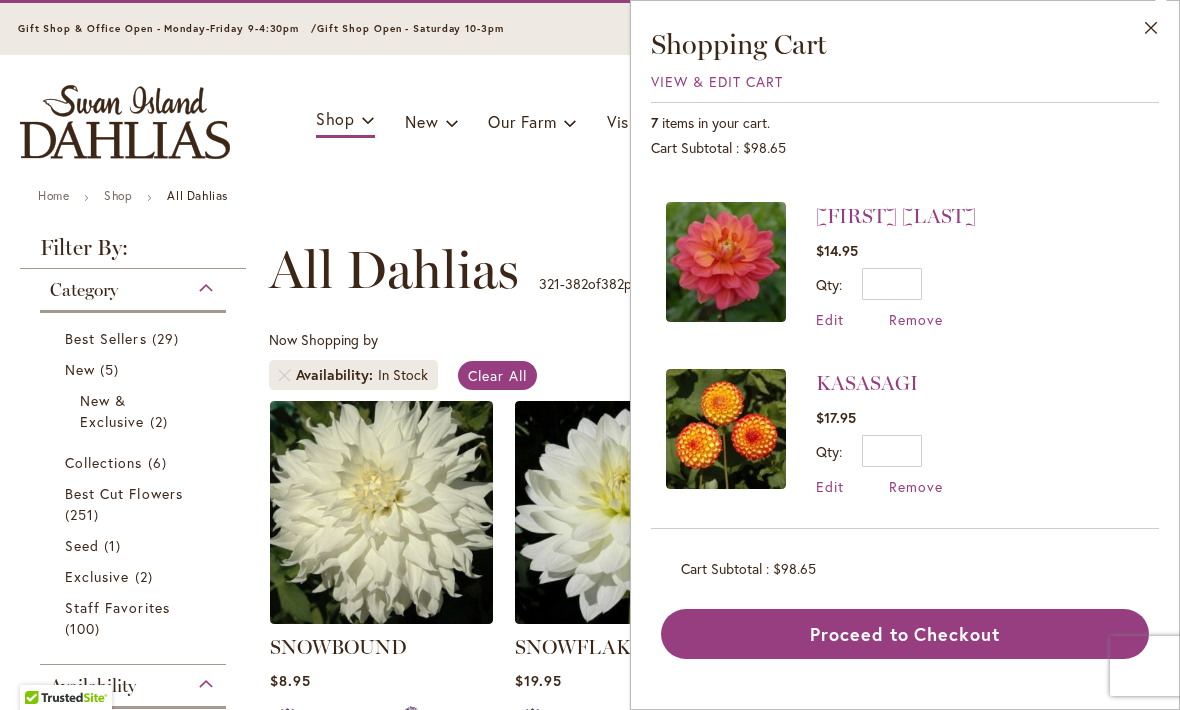 scroll, scrollTop: 476, scrollLeft: 0, axis: vertical 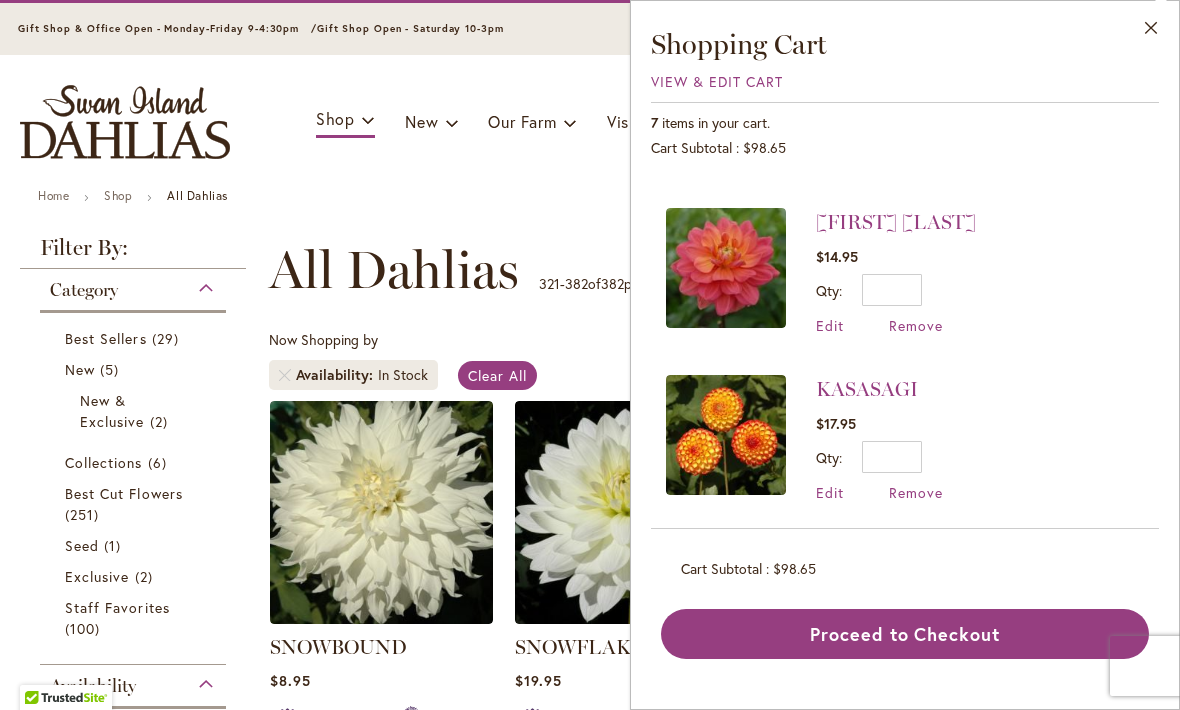 click on "Remove" at bounding box center [916, 325] 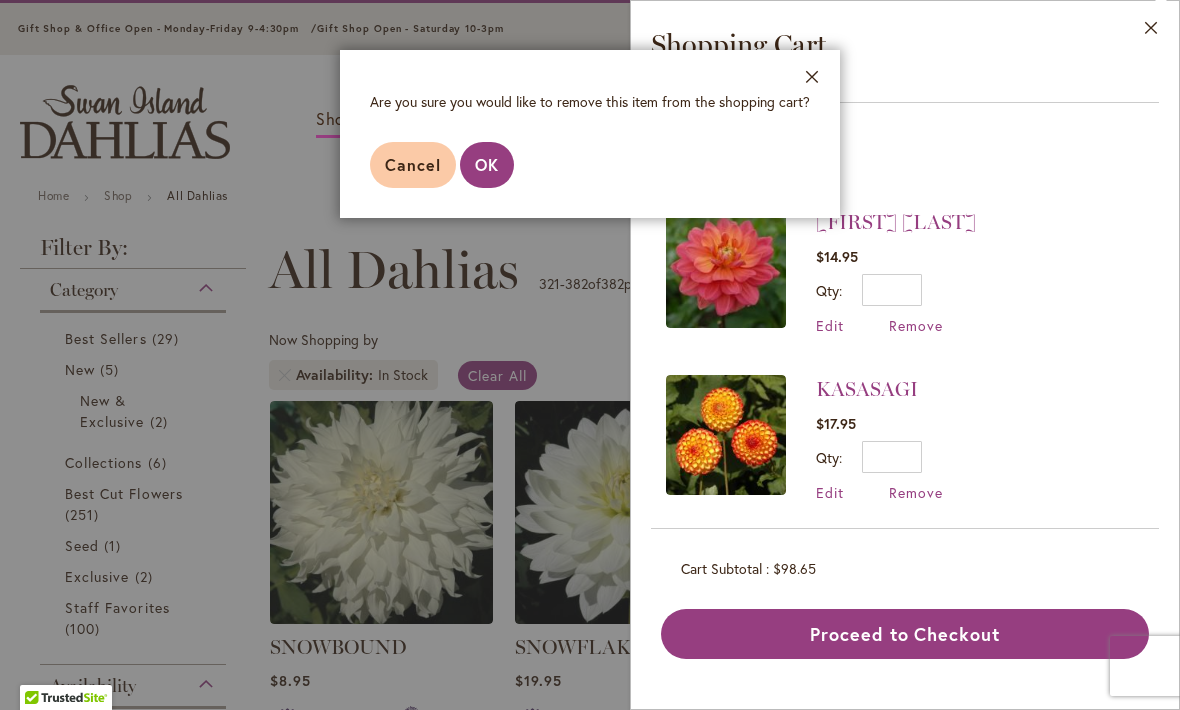 click on "OK" at bounding box center [487, 164] 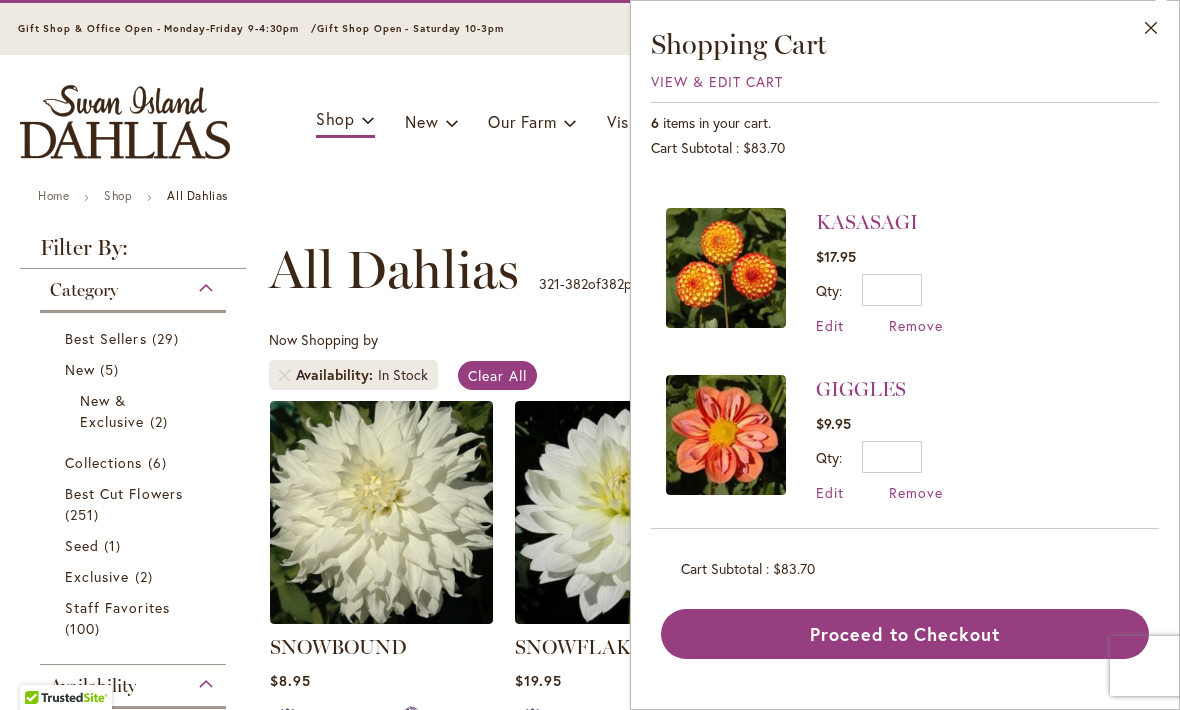 scroll, scrollTop: 0, scrollLeft: 0, axis: both 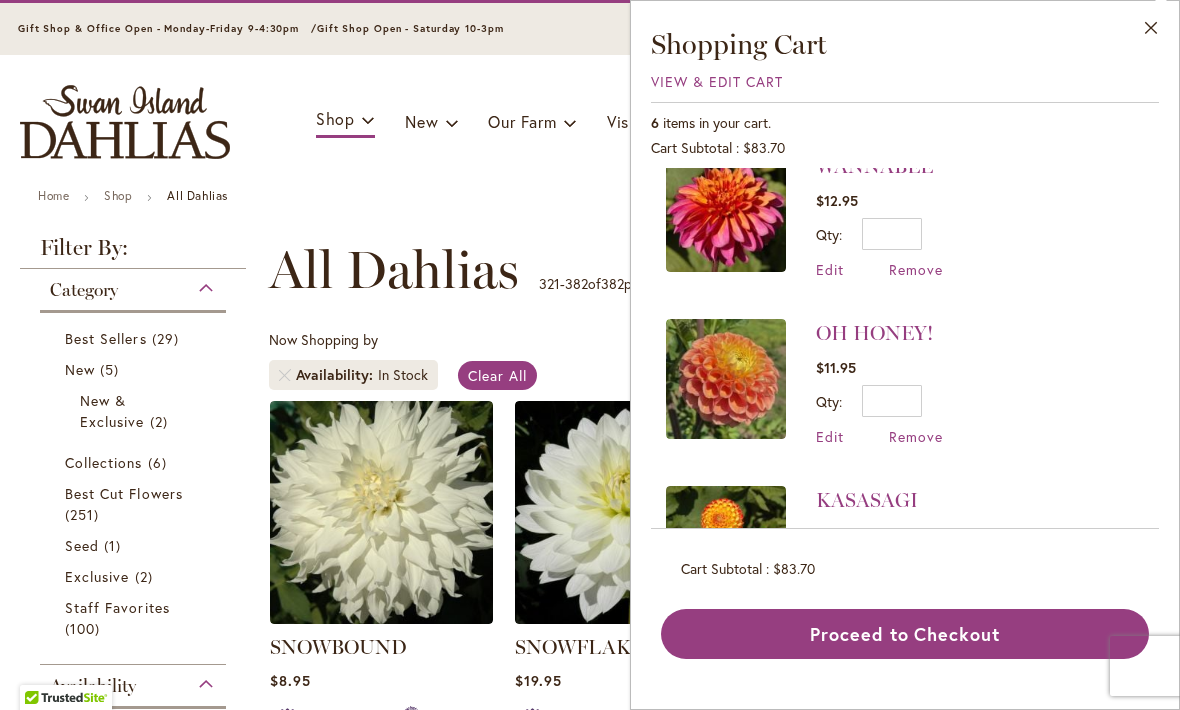 click on "382" at bounding box center (576, 283) 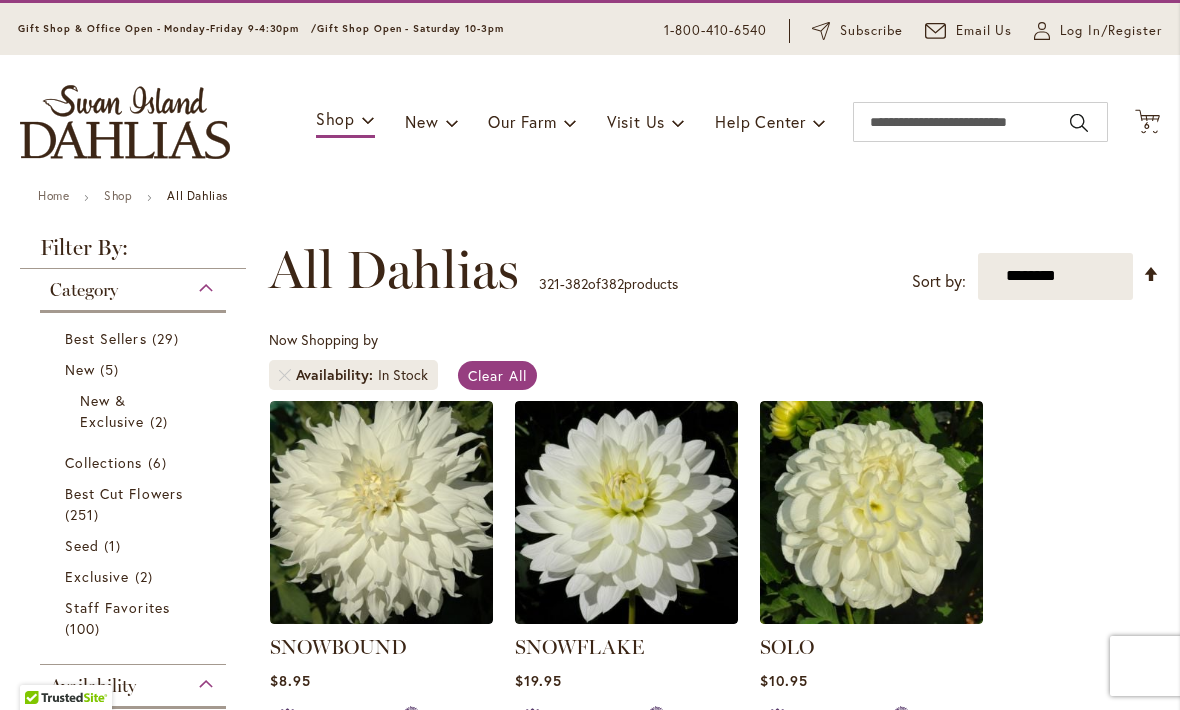 scroll, scrollTop: 183, scrollLeft: 0, axis: vertical 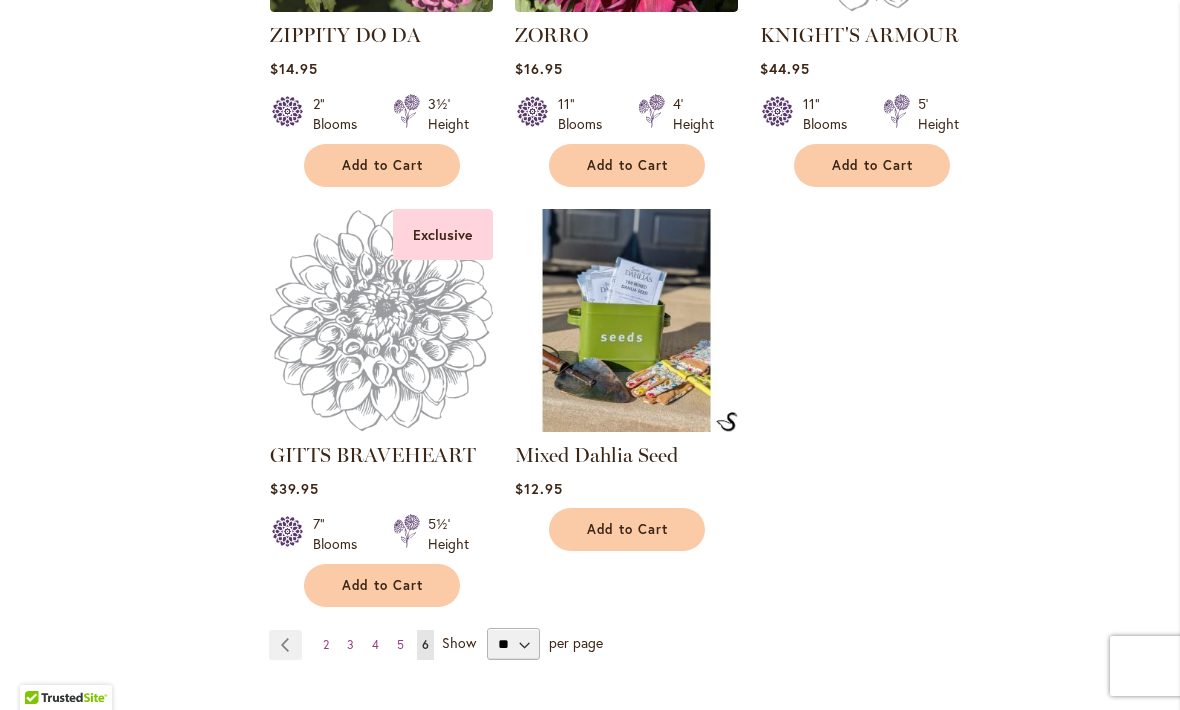 click on "Page
2" at bounding box center [326, 645] 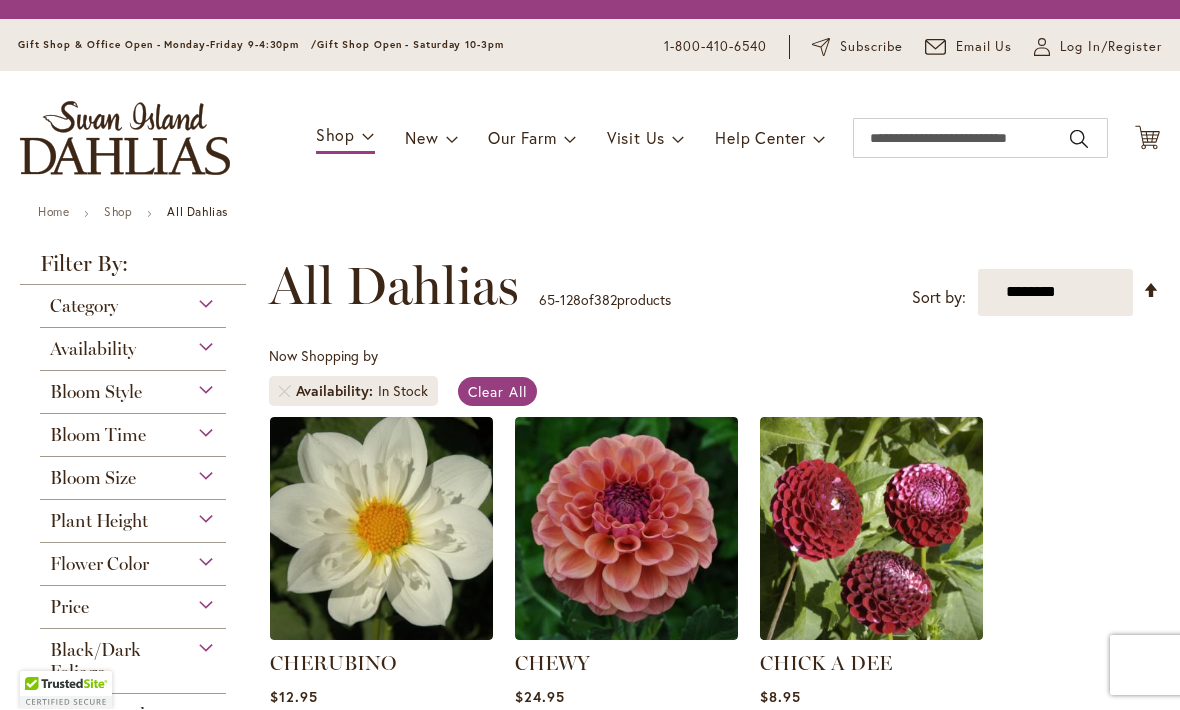 scroll, scrollTop: 1, scrollLeft: 0, axis: vertical 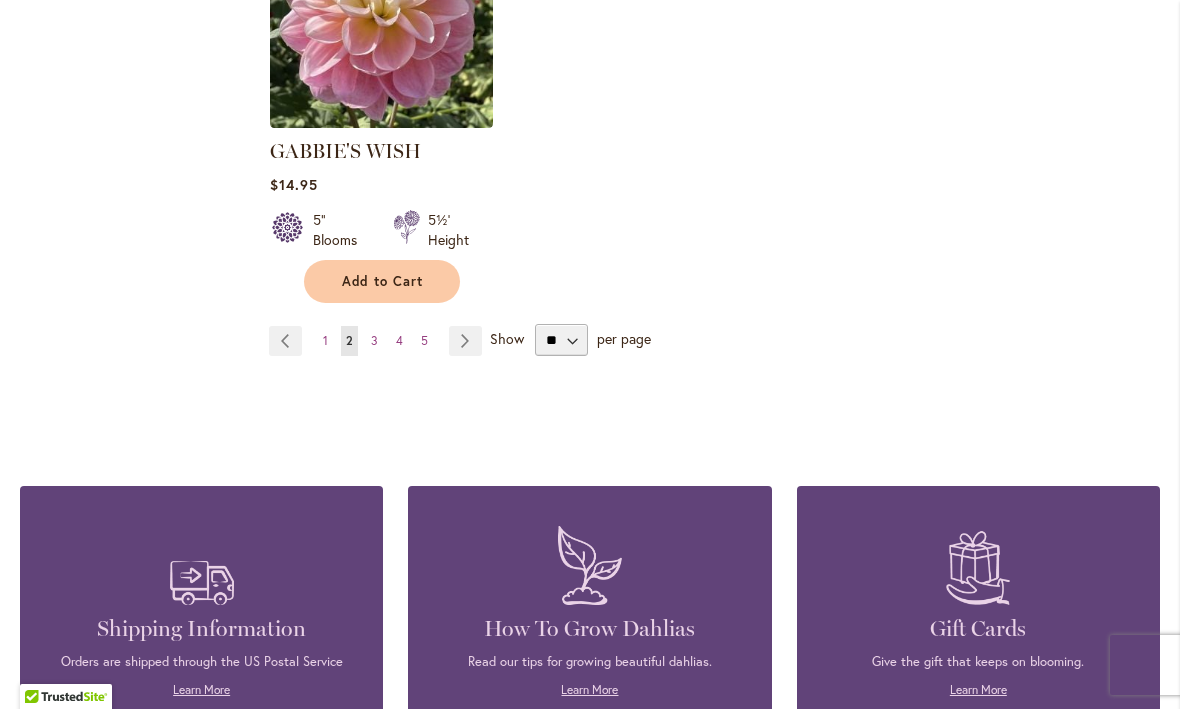click on "Page
Next" at bounding box center [465, 342] 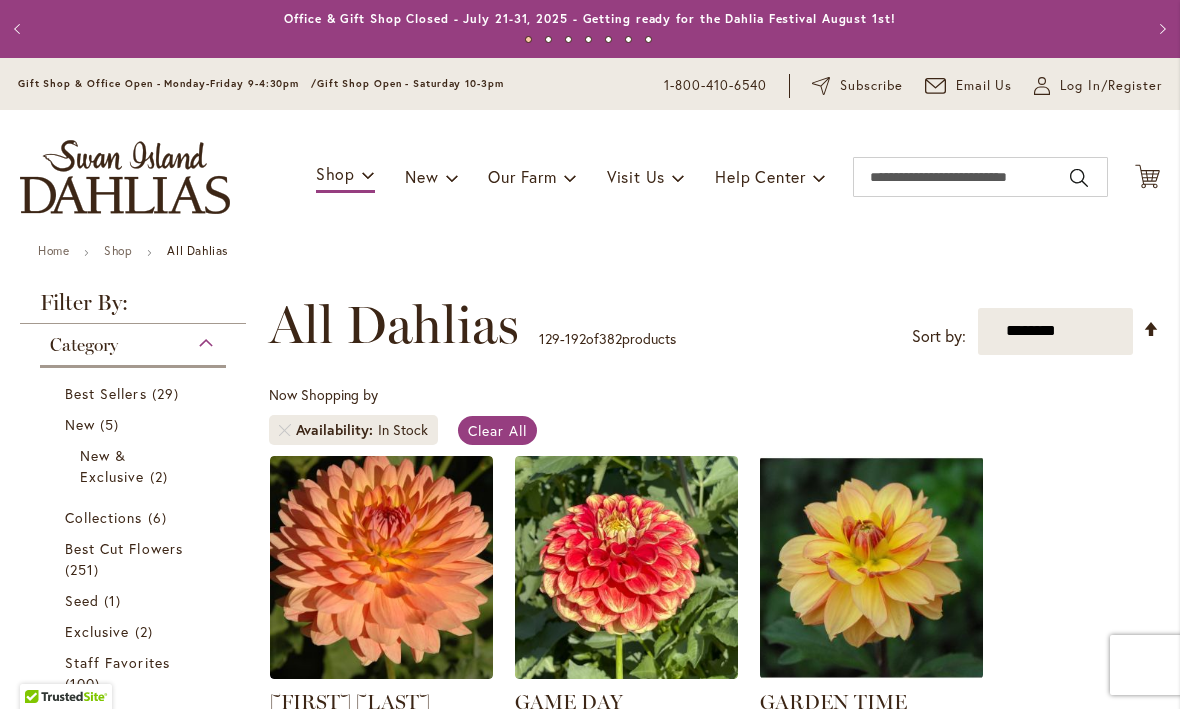 scroll, scrollTop: 1, scrollLeft: 0, axis: vertical 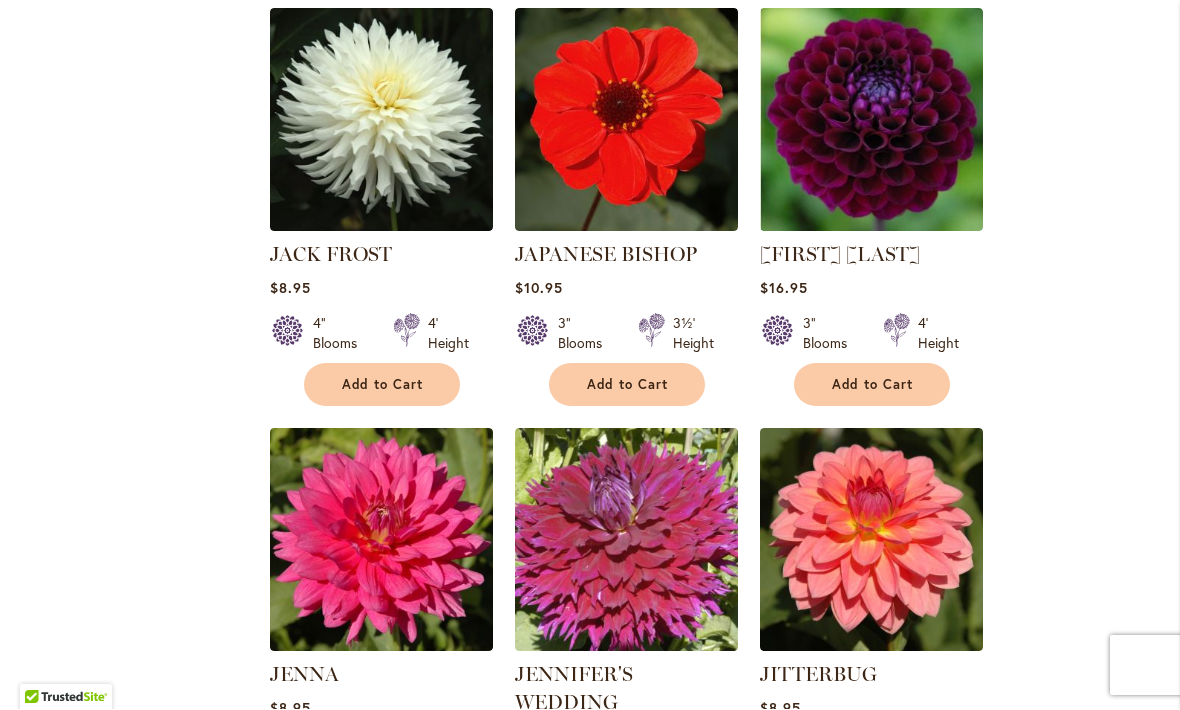 click on "Add to Cart" at bounding box center (383, 385) 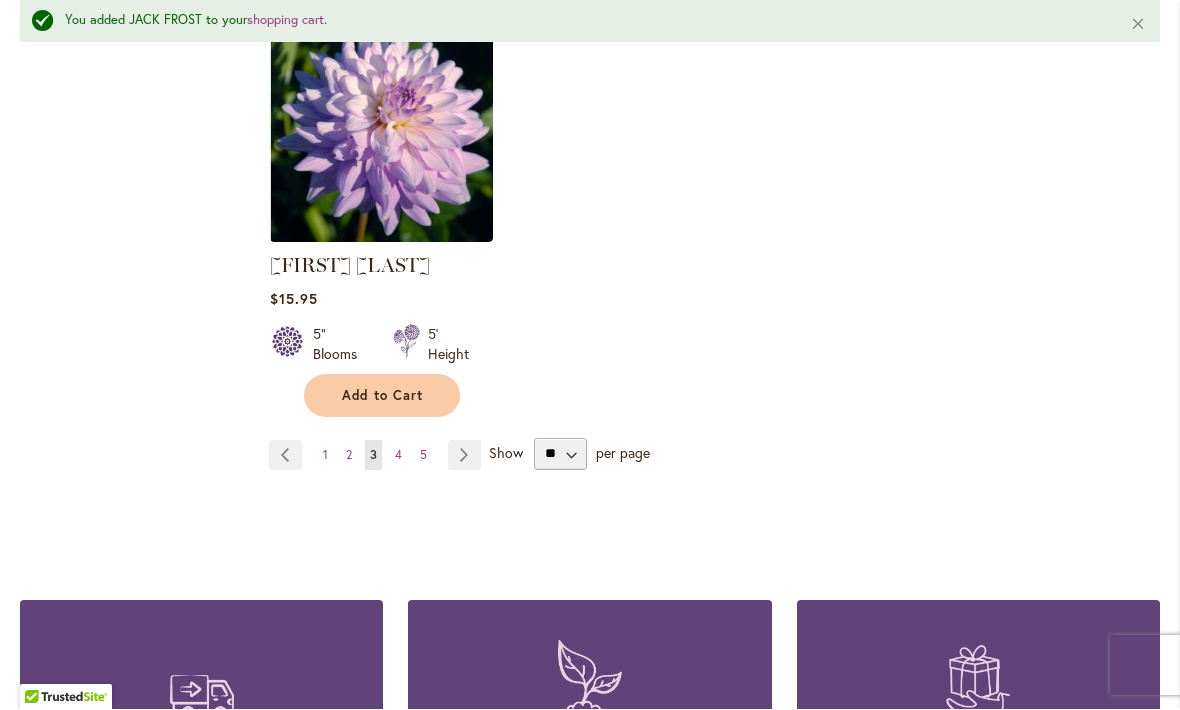 scroll, scrollTop: 9490, scrollLeft: 0, axis: vertical 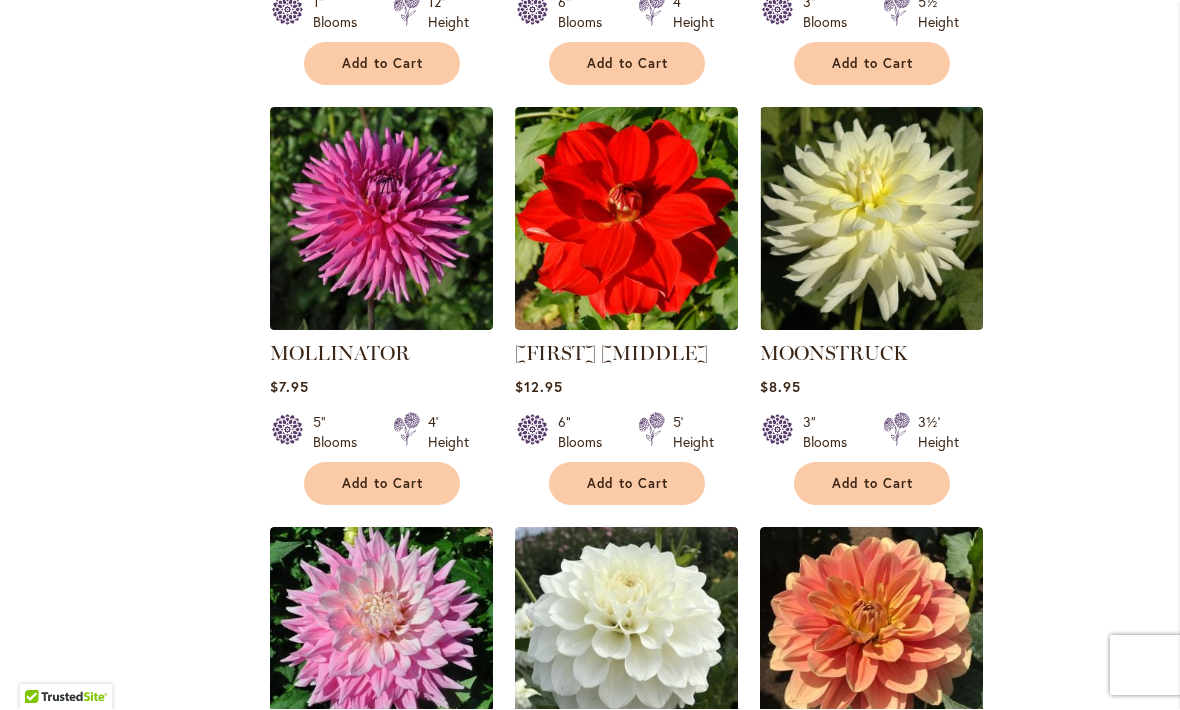 click on "Add to Cart" at bounding box center (872, 484) 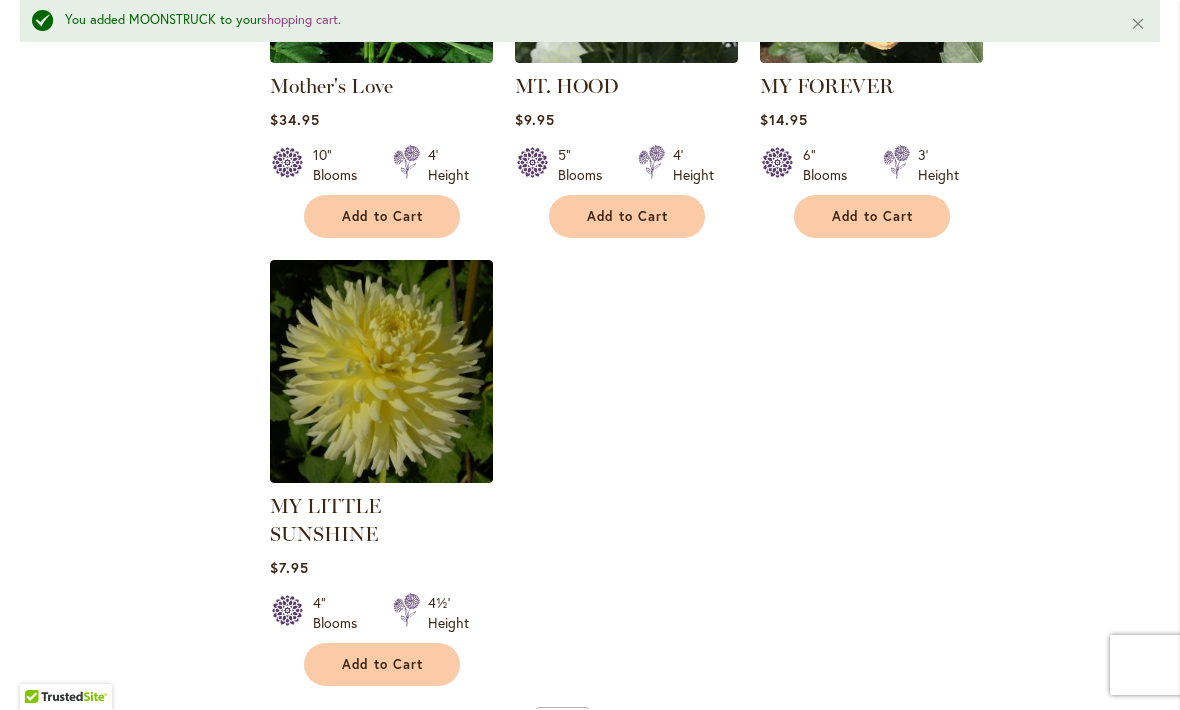 scroll, scrollTop: 9159, scrollLeft: 0, axis: vertical 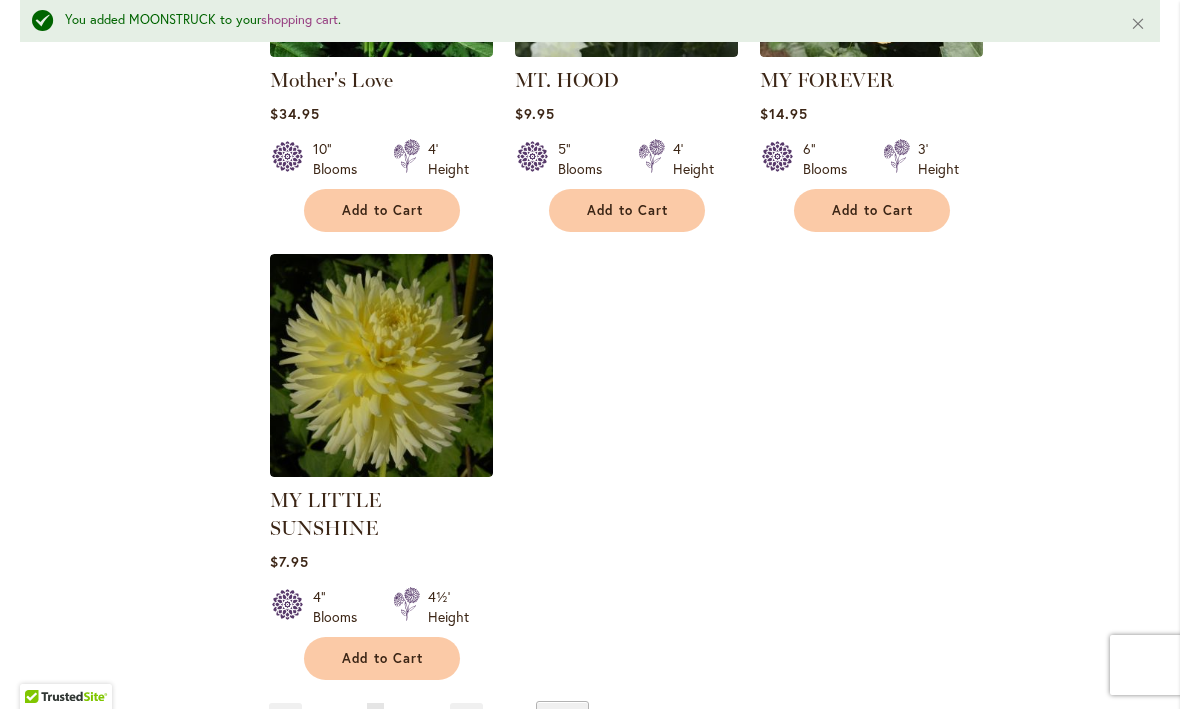 click on "JUANITA
Rating:
93%
1                  Review
$7.95
6" Blooms 4' Height Add to Cart" at bounding box center [714, -3984] 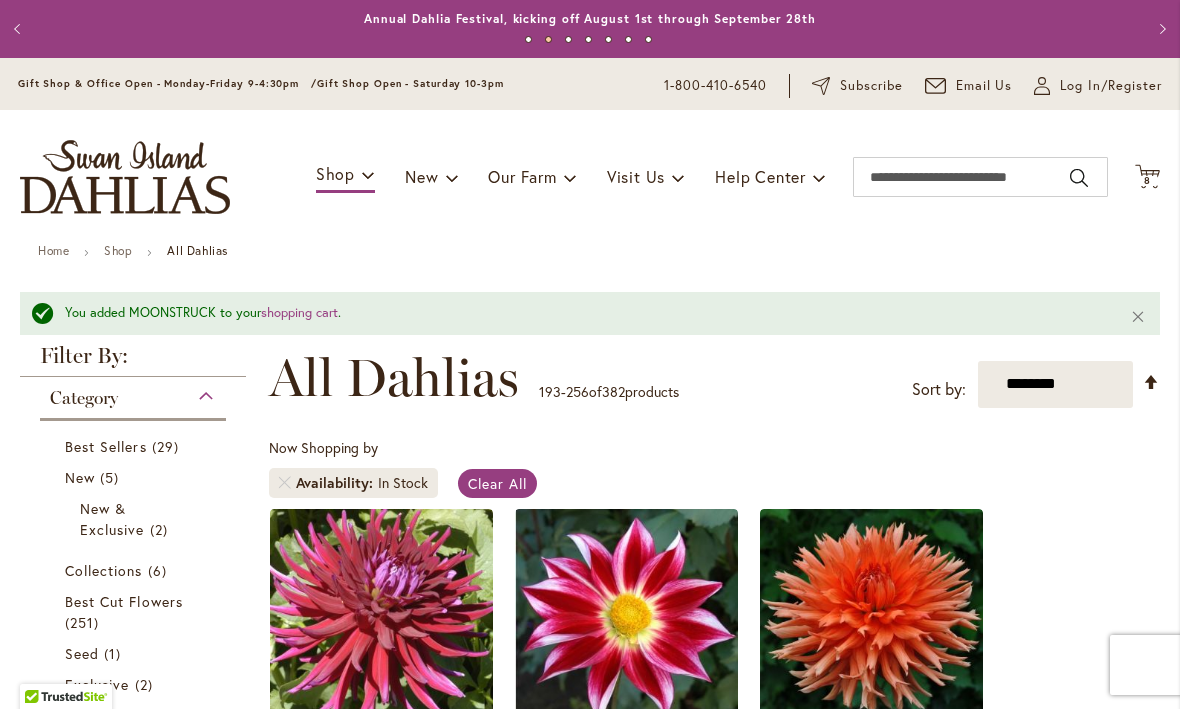 scroll, scrollTop: 0, scrollLeft: 0, axis: both 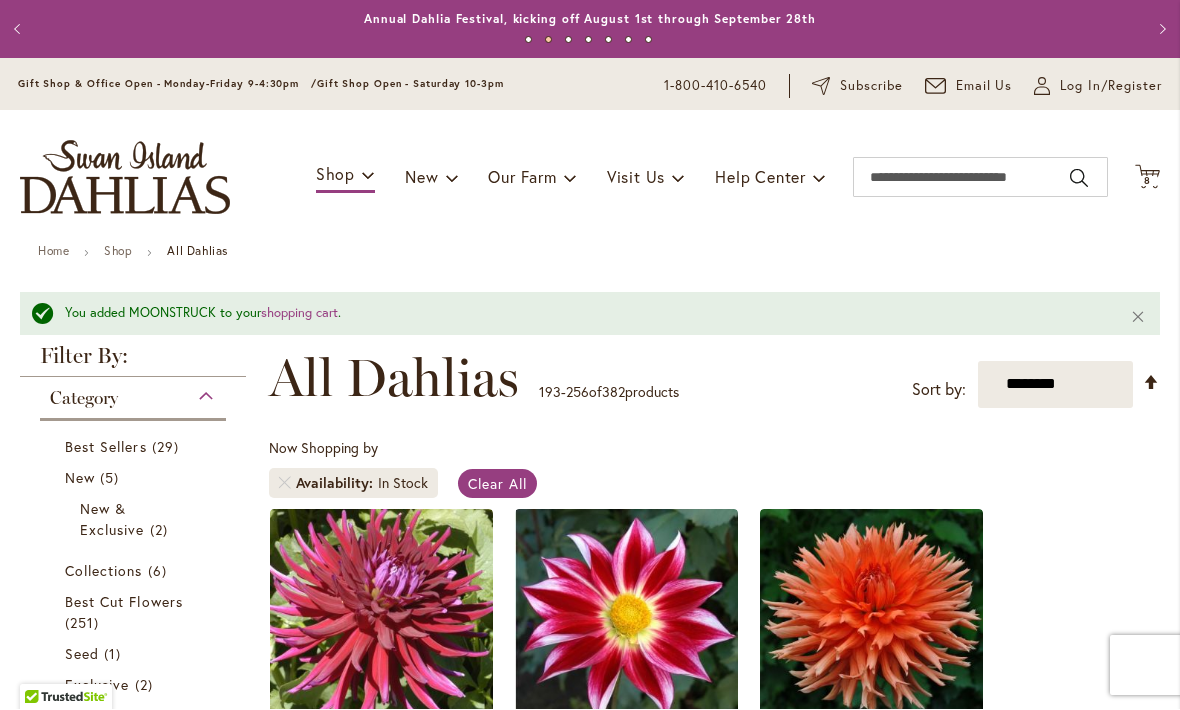 click on "8
8
items" at bounding box center (1148, 182) 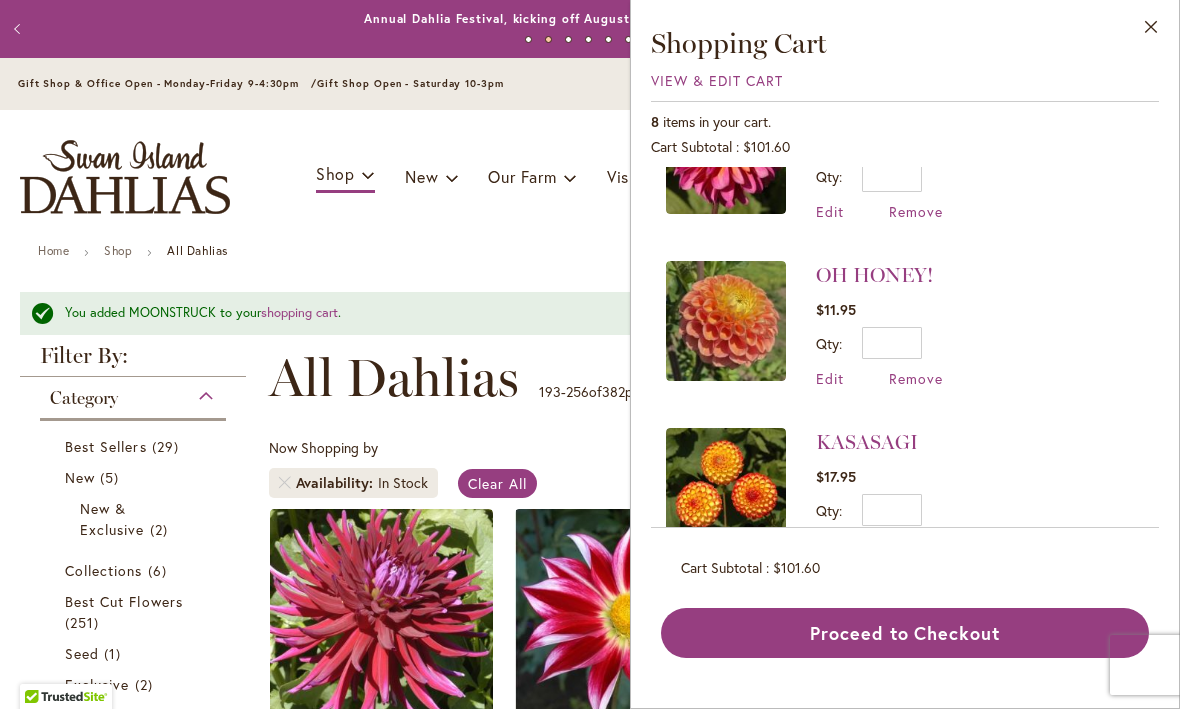 scroll, scrollTop: 587, scrollLeft: 0, axis: vertical 